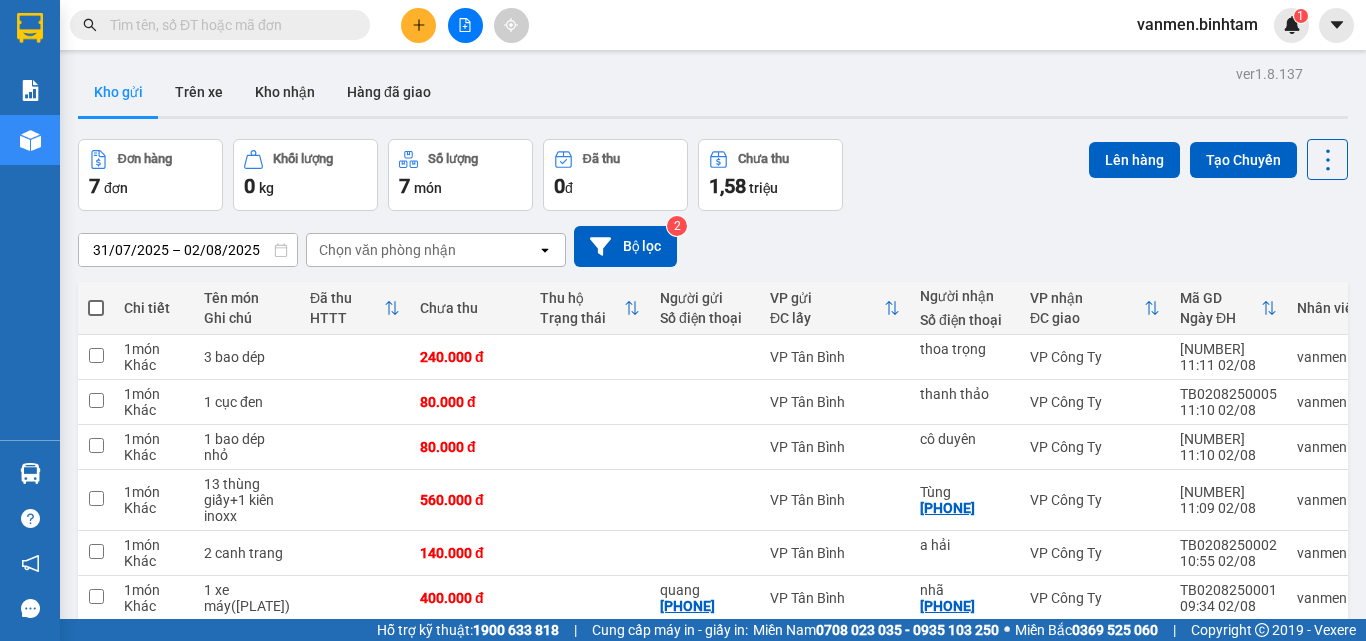 click 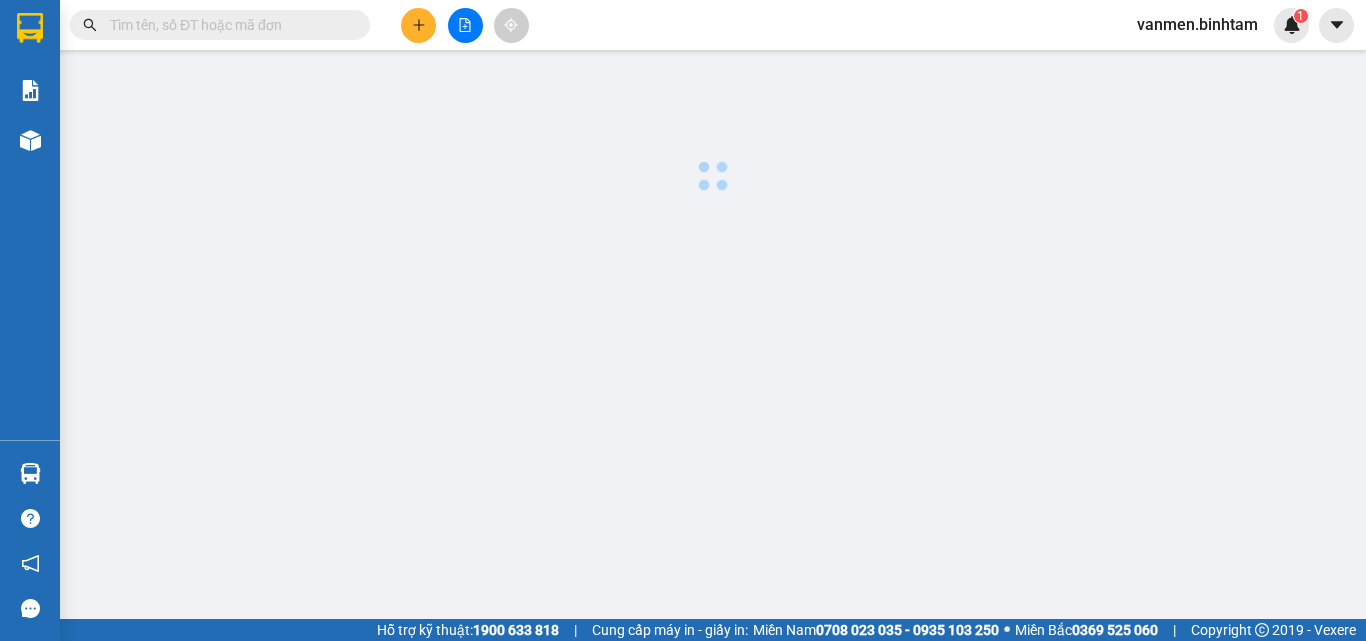 scroll, scrollTop: 0, scrollLeft: 0, axis: both 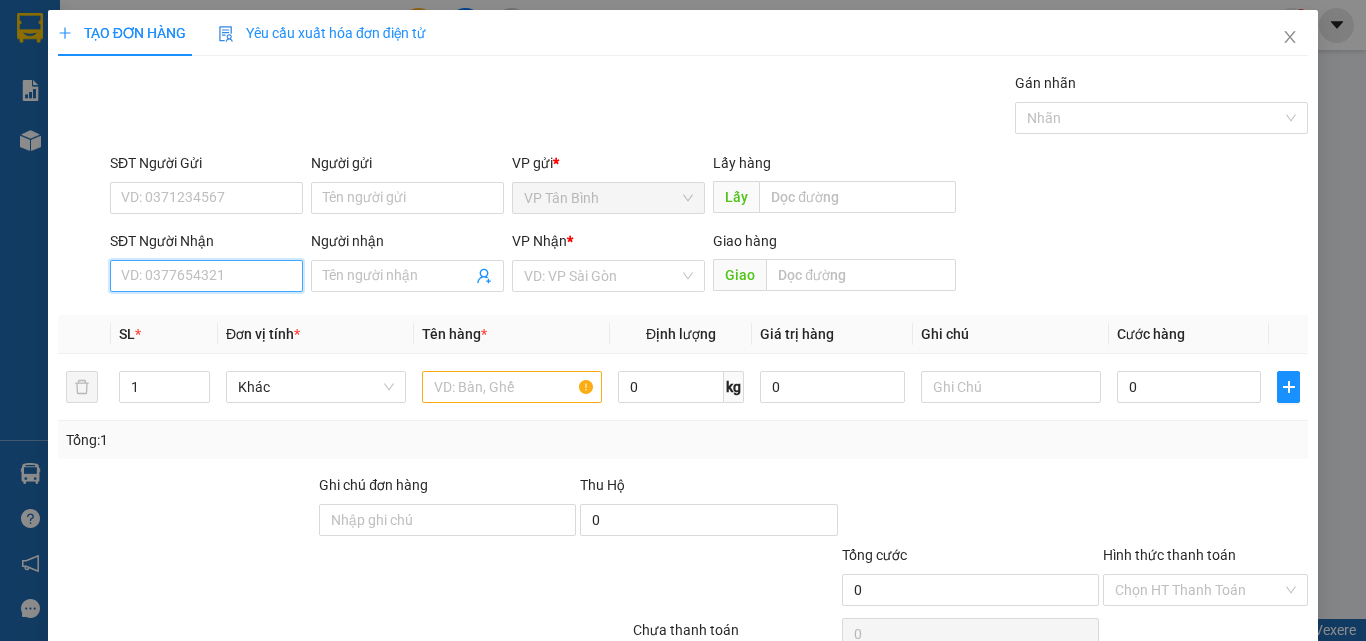 click on "SĐT Người Nhận" at bounding box center (206, 276) 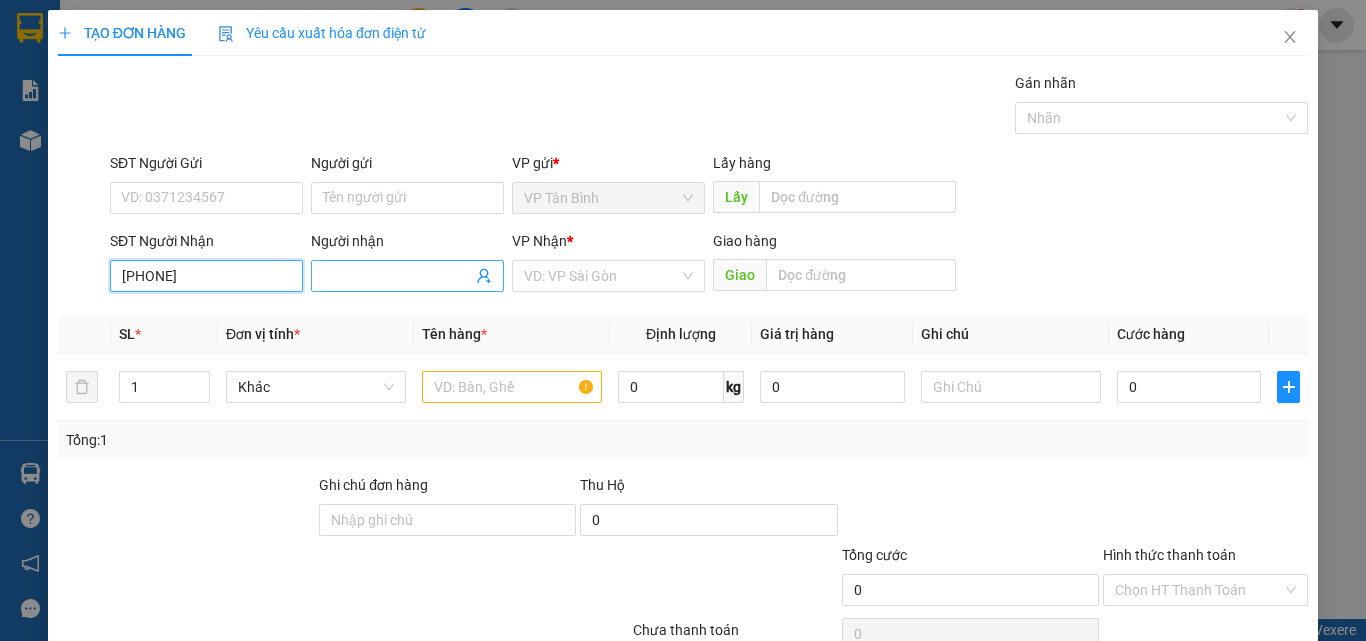 type on "[PHONE]" 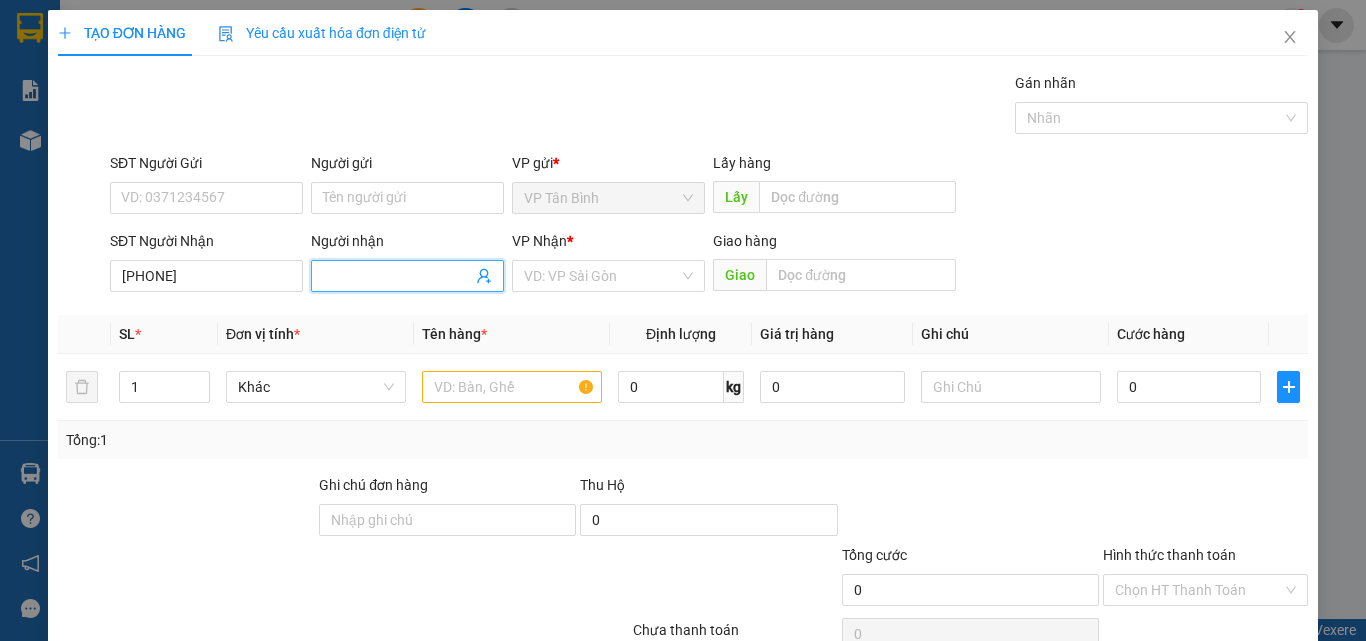 click on "Người nhận" at bounding box center (397, 276) 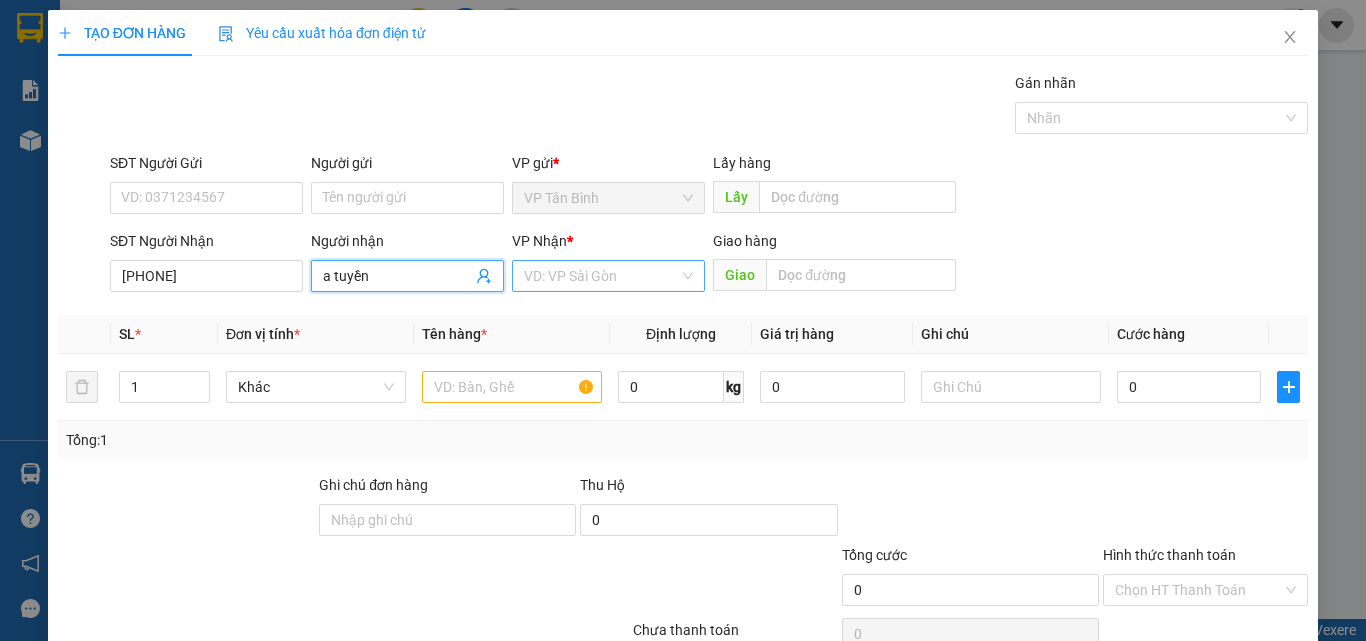 type on "a tuyền" 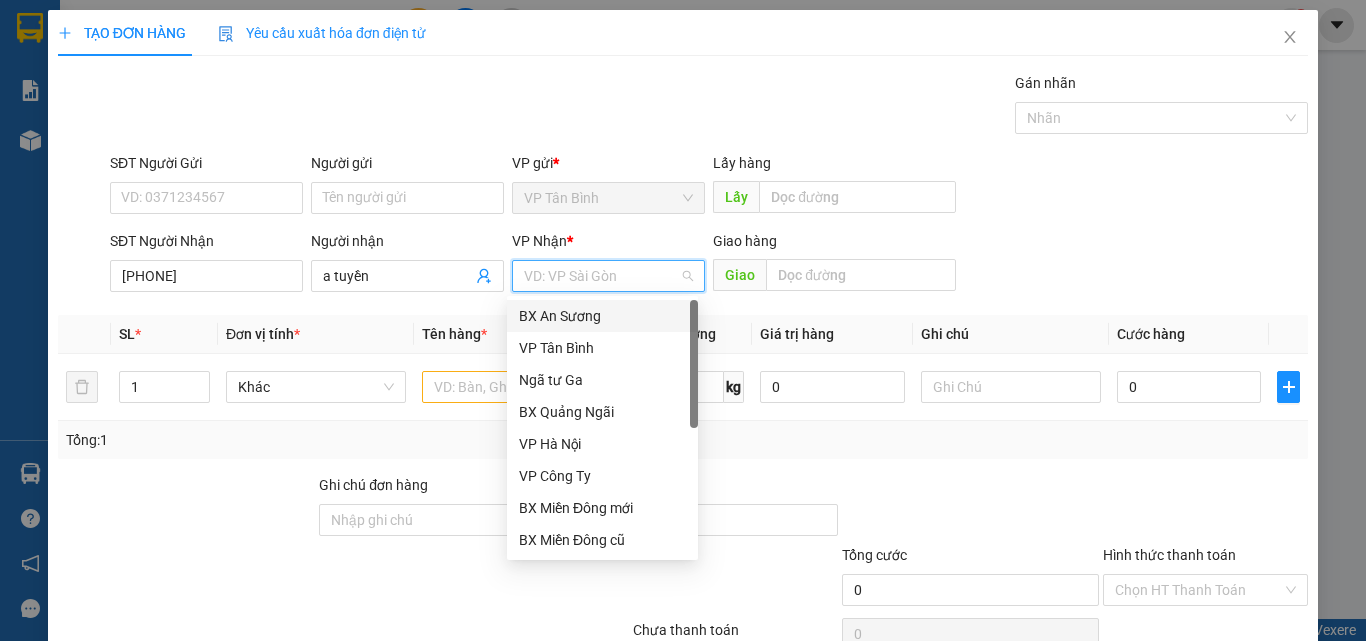click at bounding box center [601, 276] 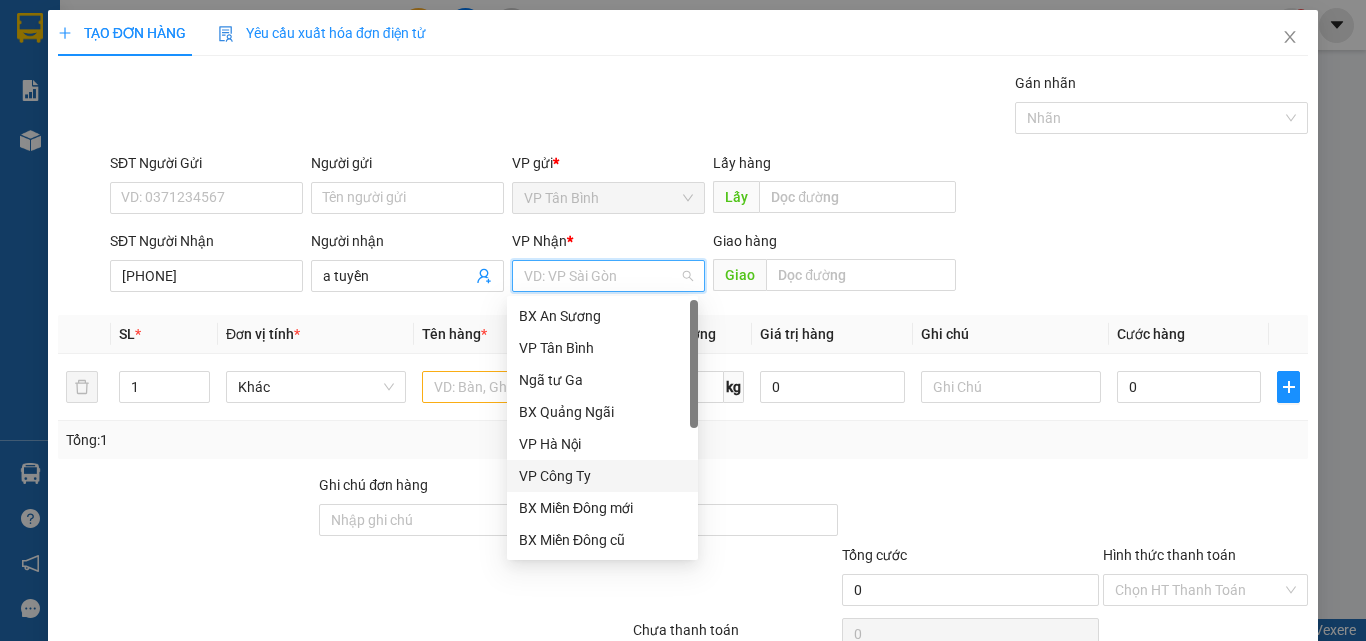 click on "VP Công Ty" at bounding box center (602, 476) 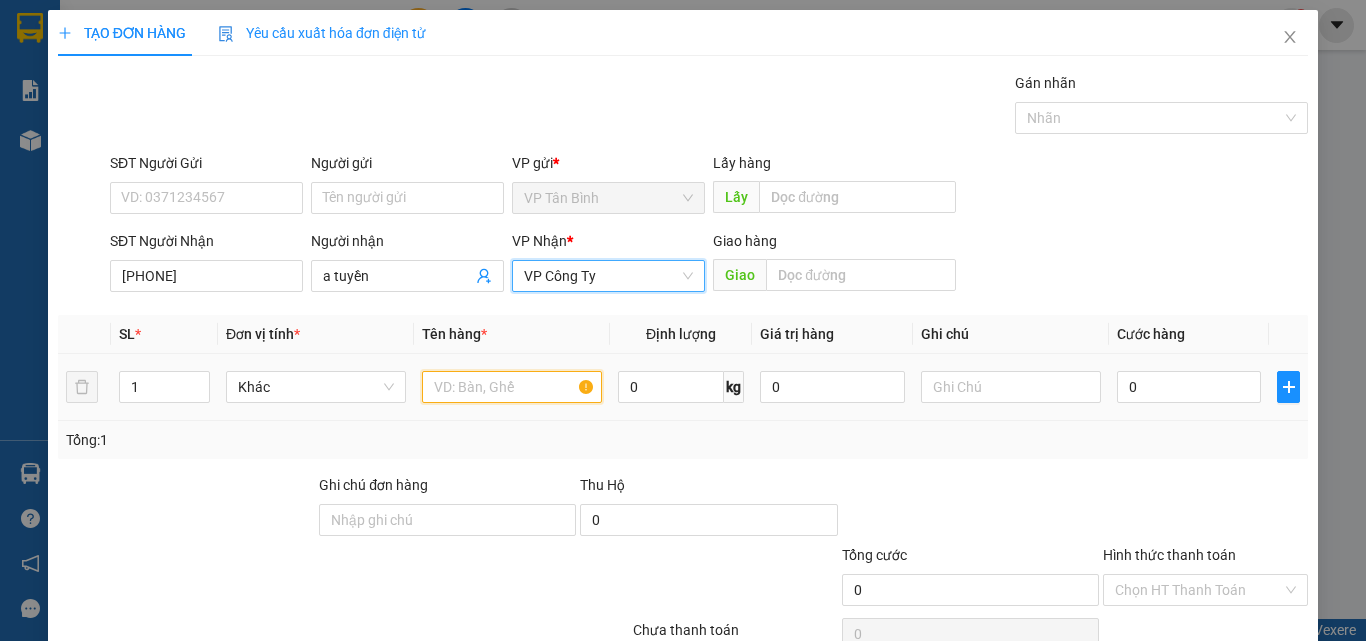 click at bounding box center (512, 387) 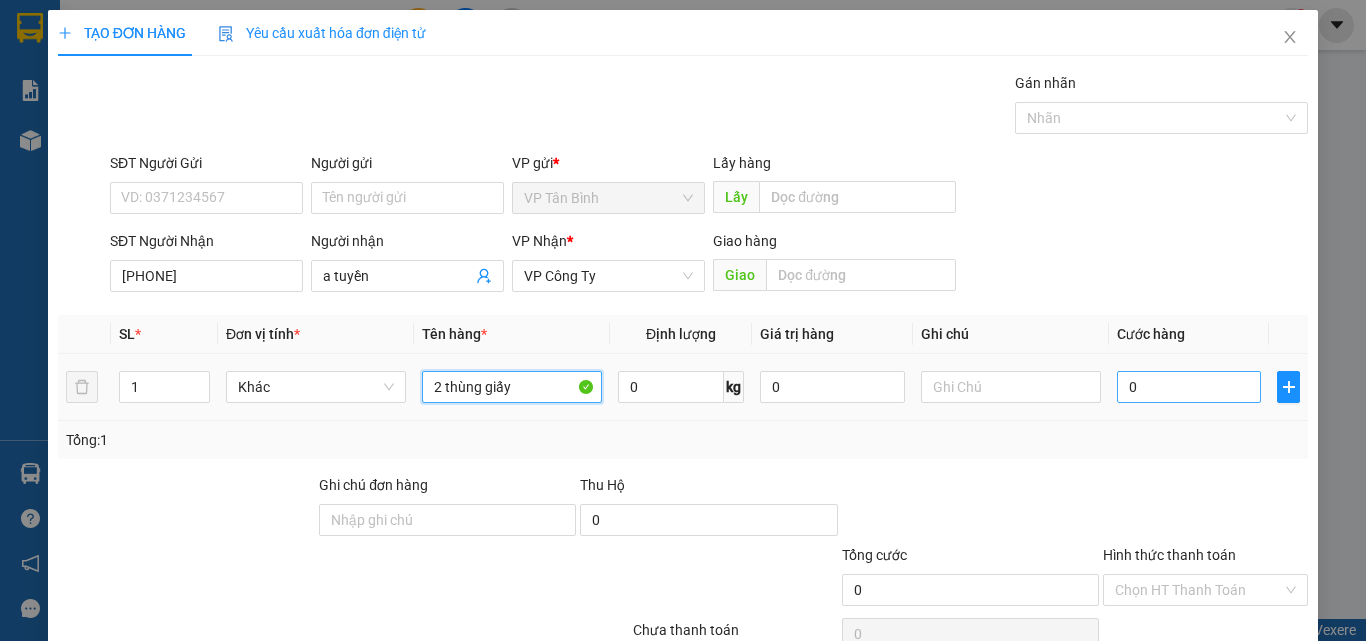 type on "2 thùng giấy" 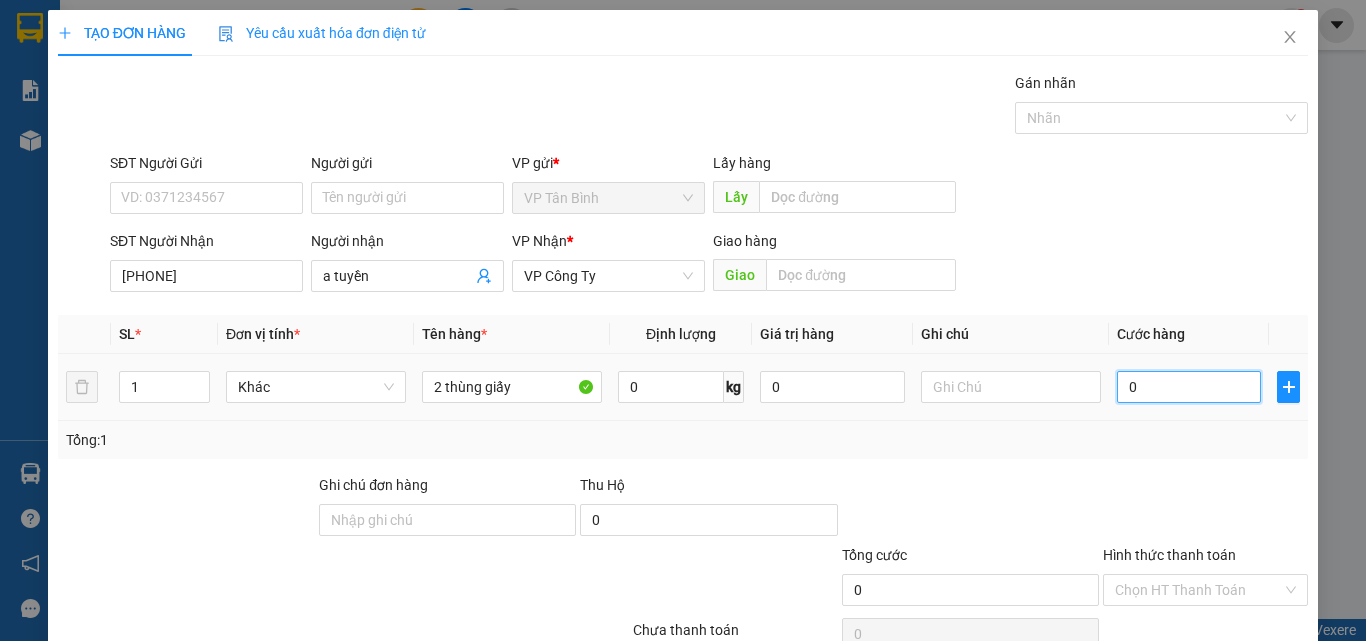 click on "0" at bounding box center (1189, 387) 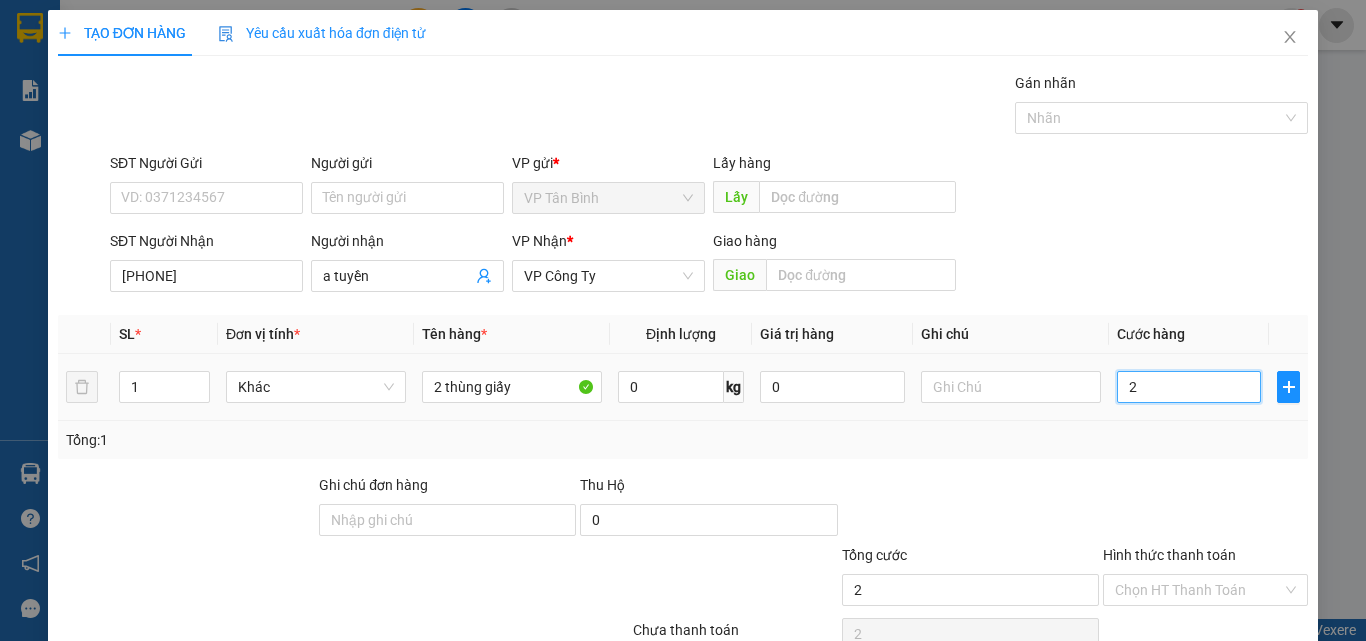 type on "20" 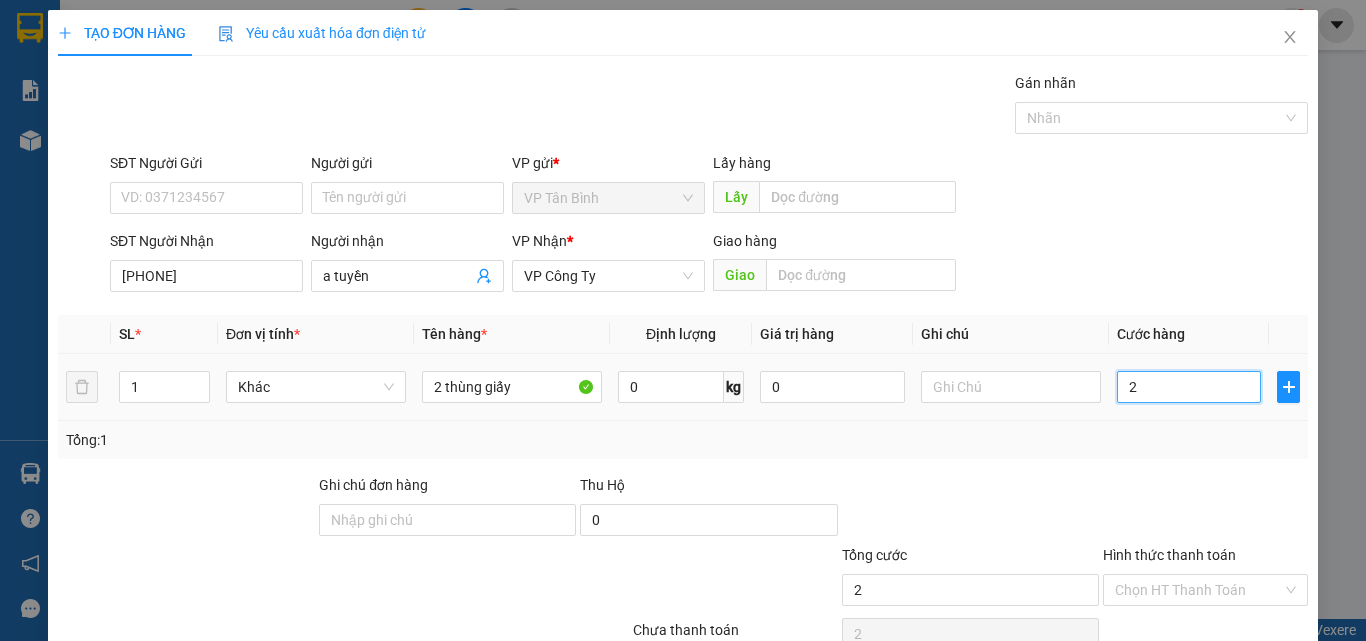 type on "20" 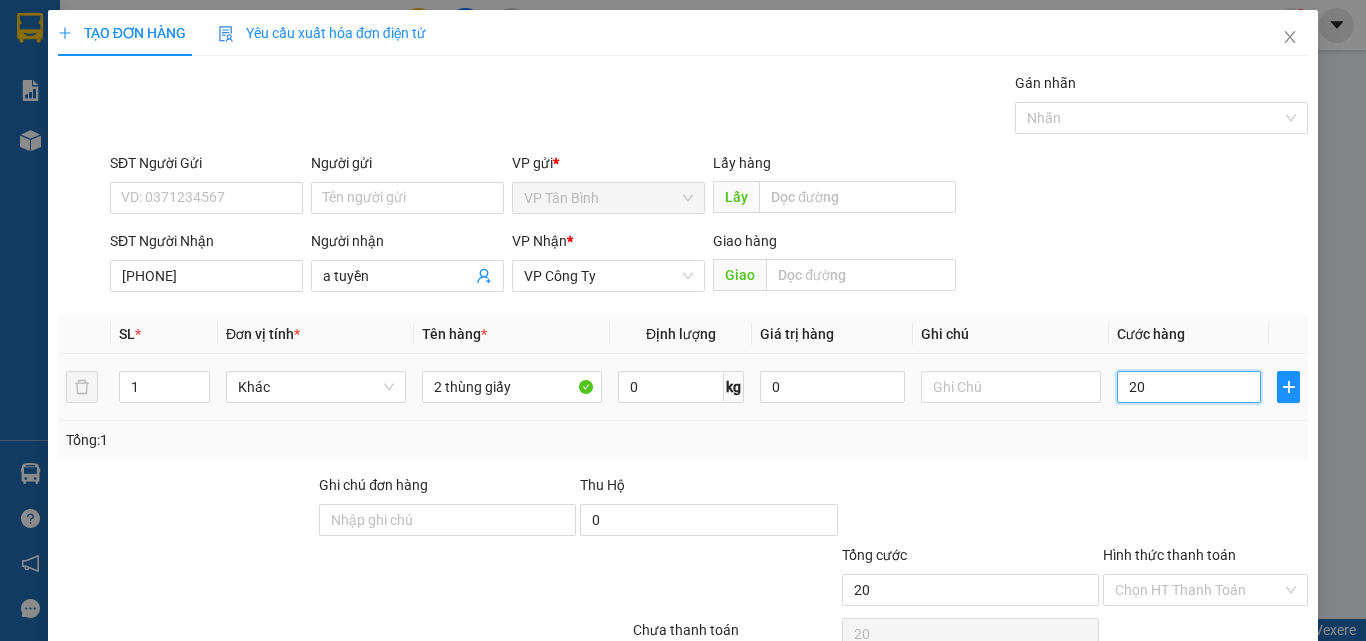type on "200" 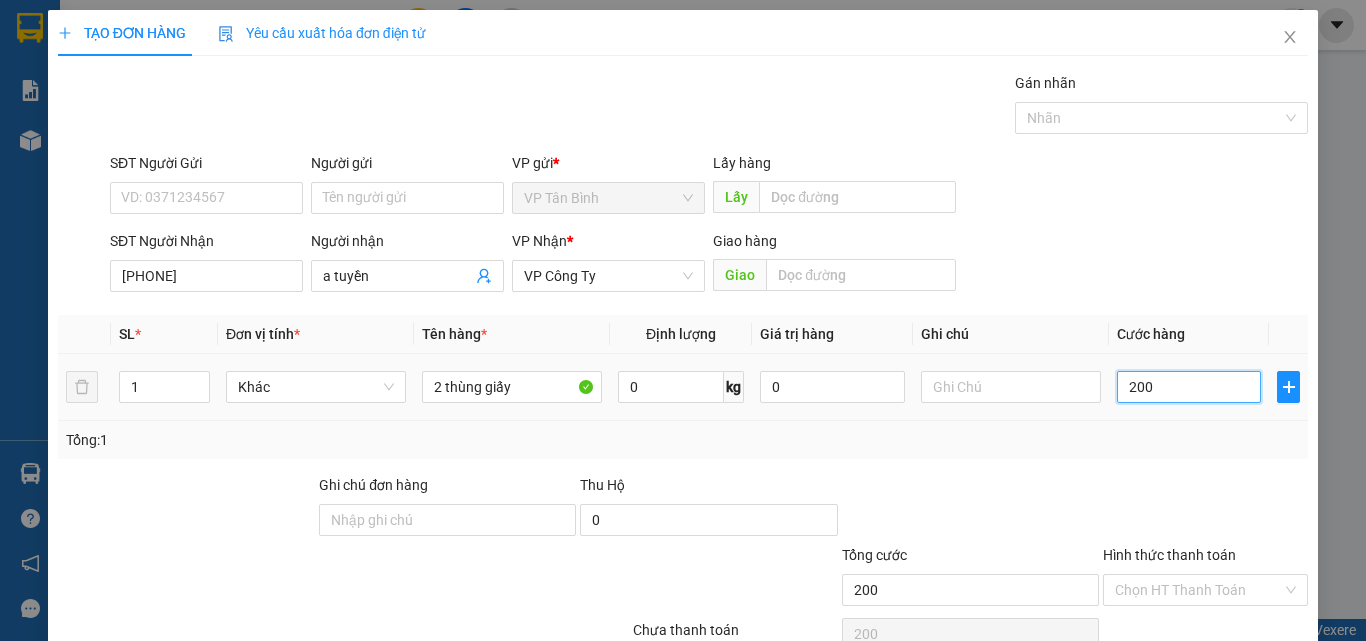 type on "2.000" 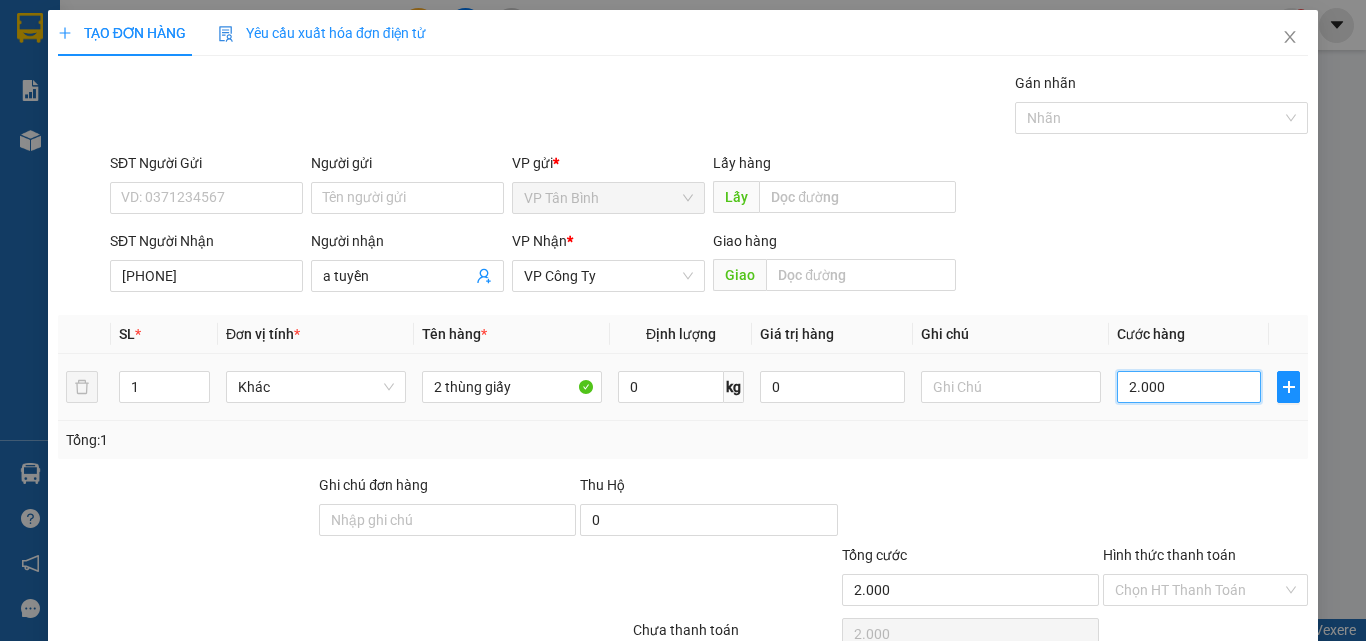 type on "20.000" 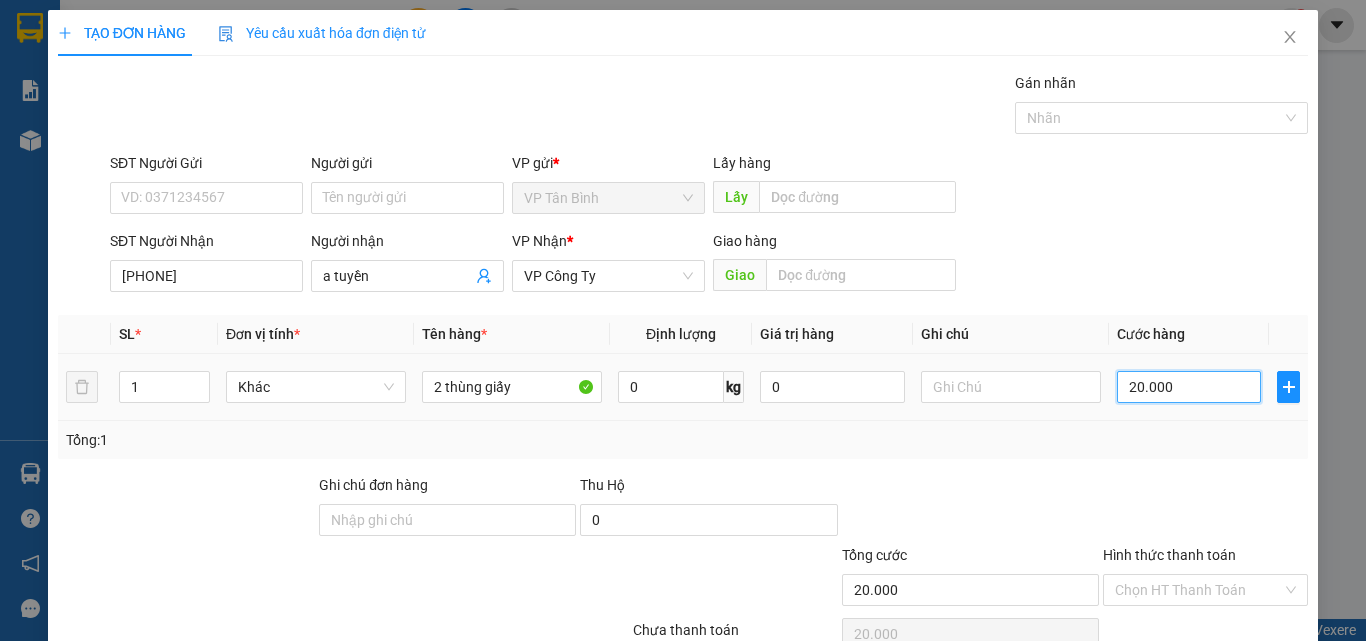 type on "200.000" 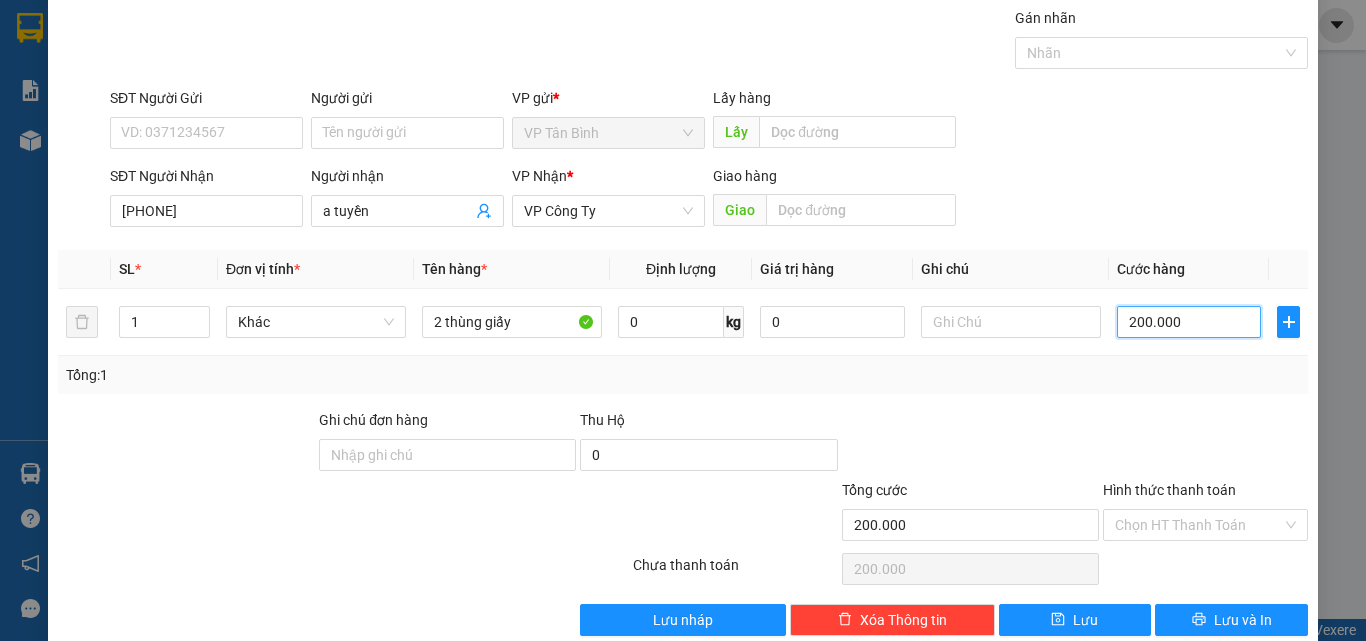 scroll, scrollTop: 99, scrollLeft: 0, axis: vertical 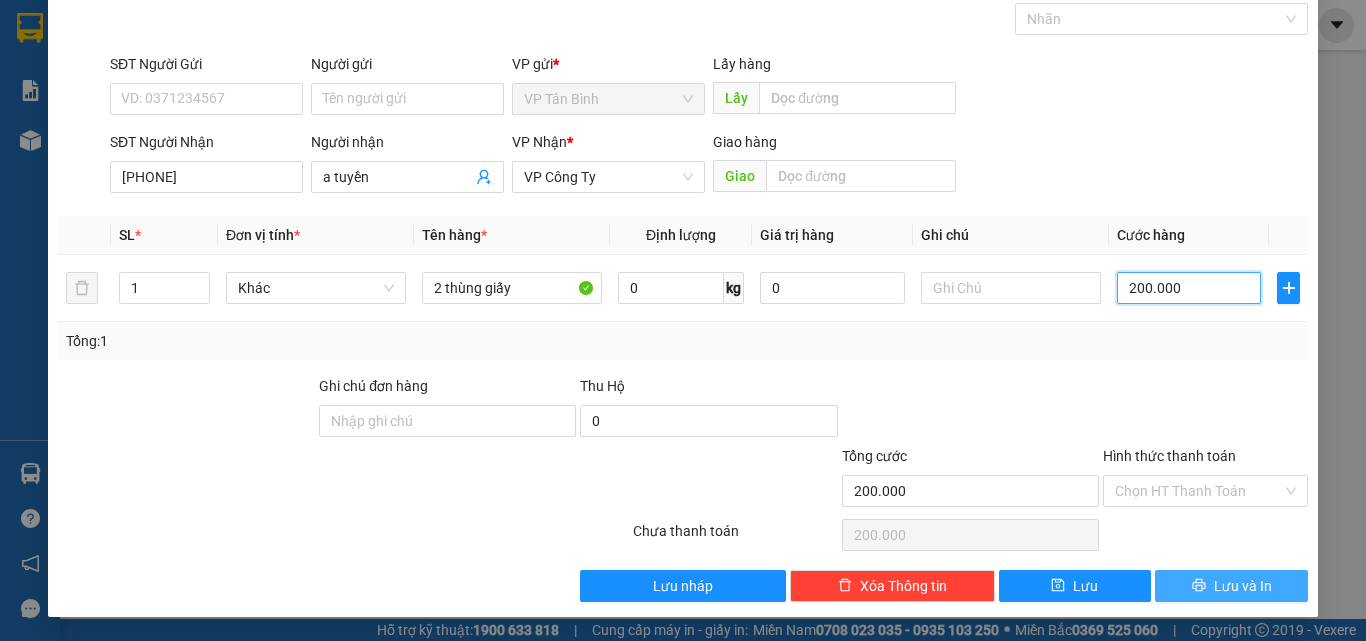 type on "200.000" 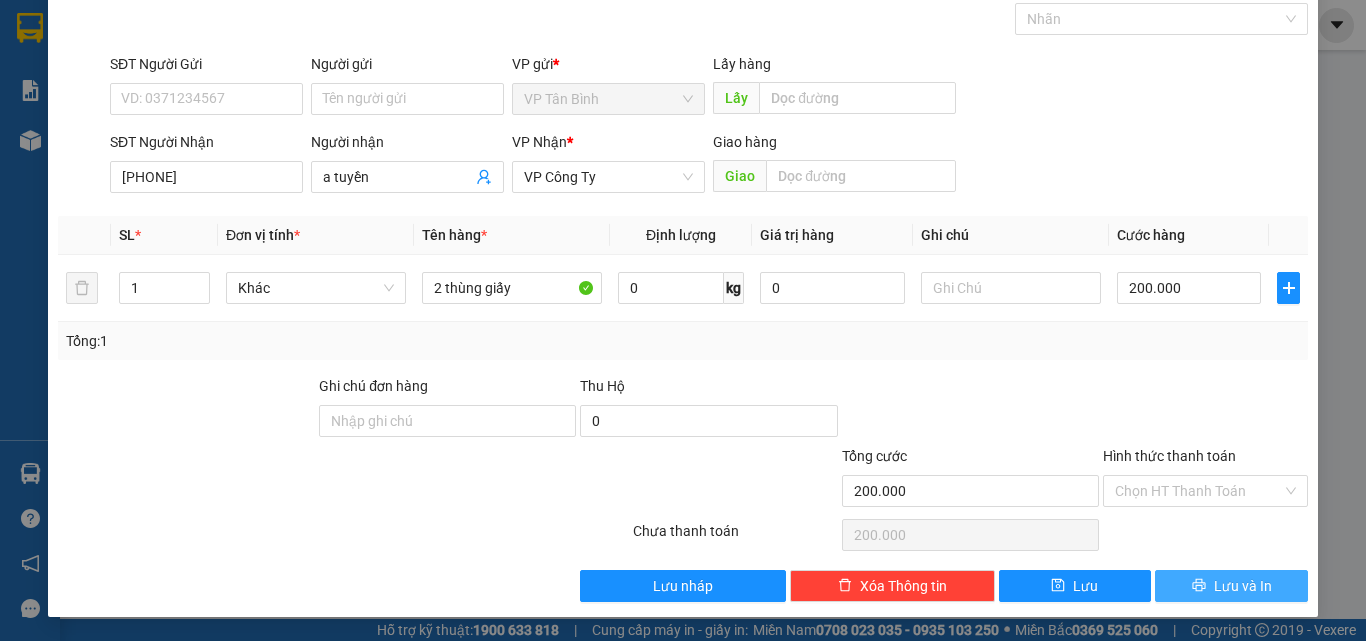 click on "Lưu và In" at bounding box center [1243, 586] 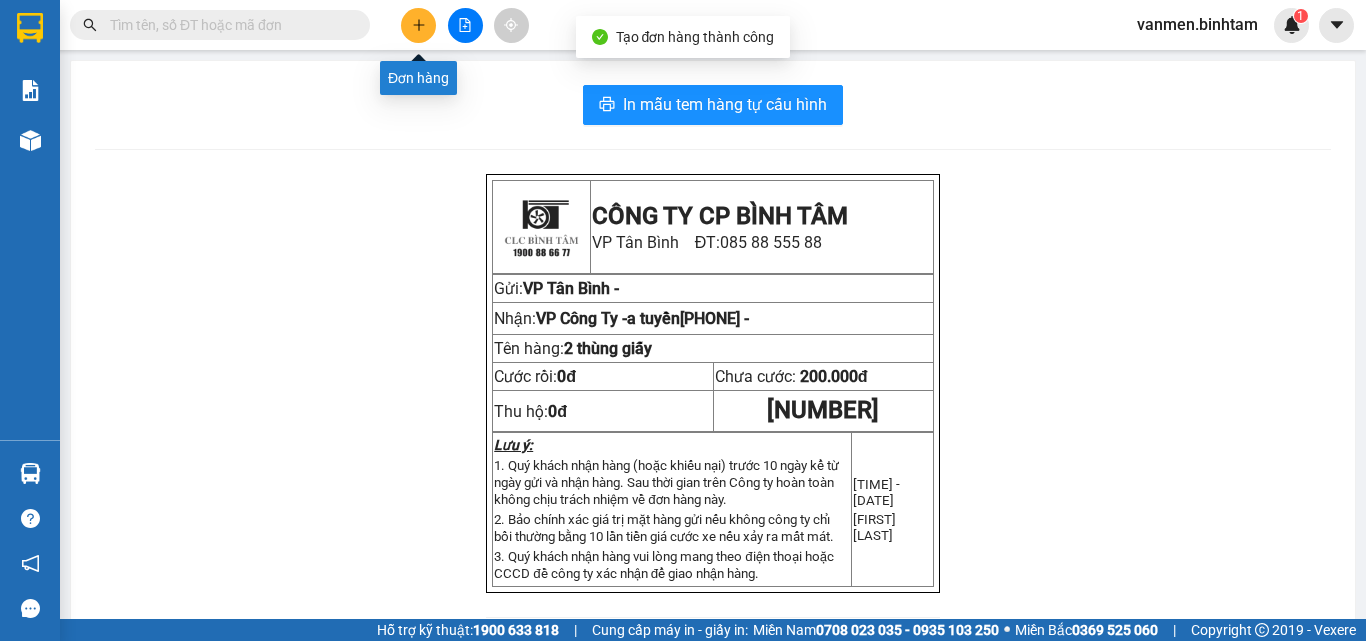 click 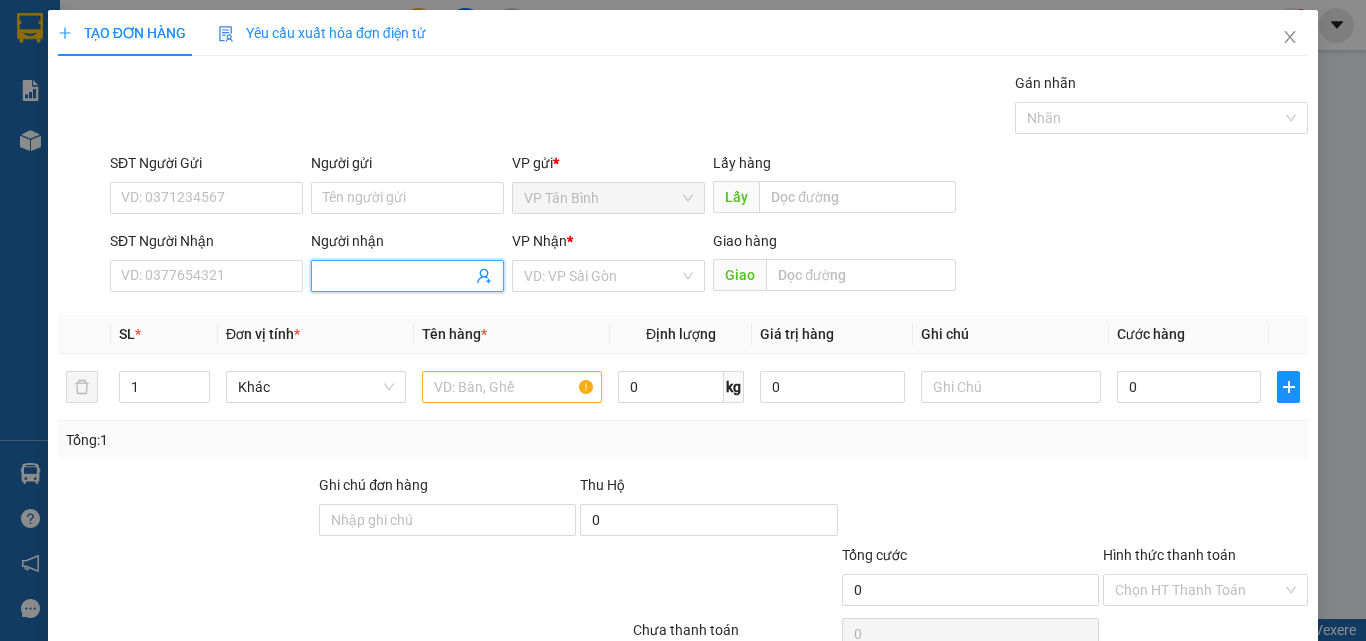 click on "Người nhận" at bounding box center (397, 276) 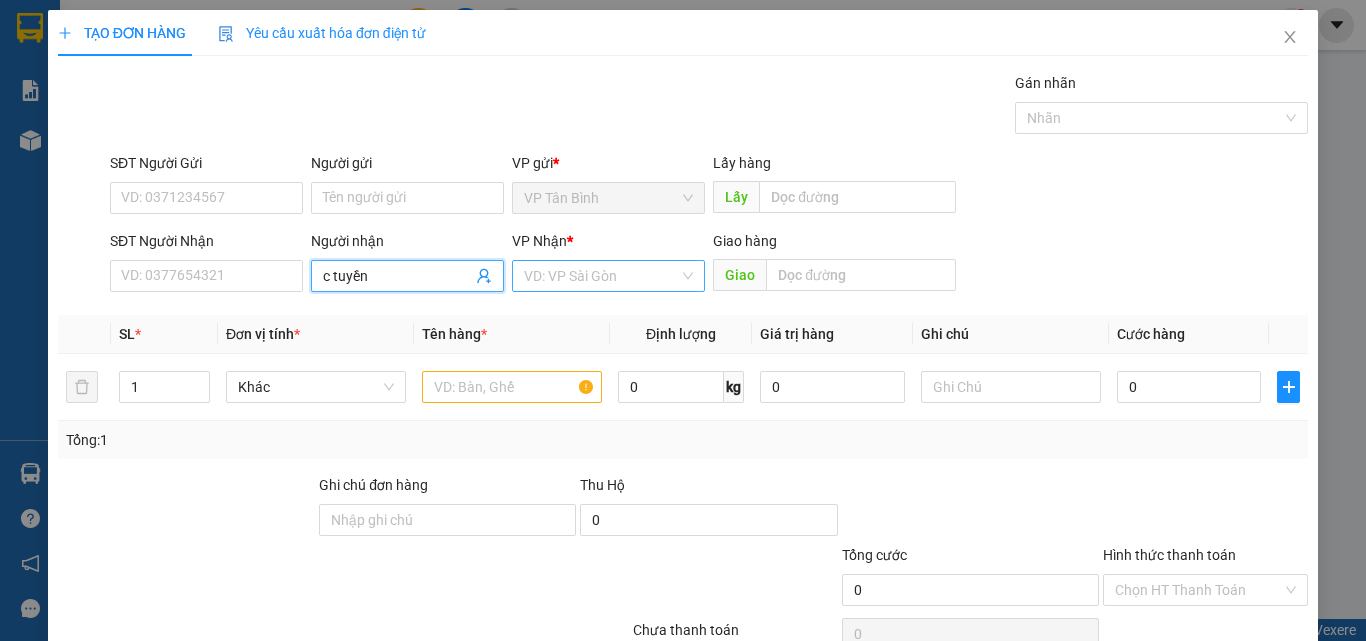 type on "c tuyền" 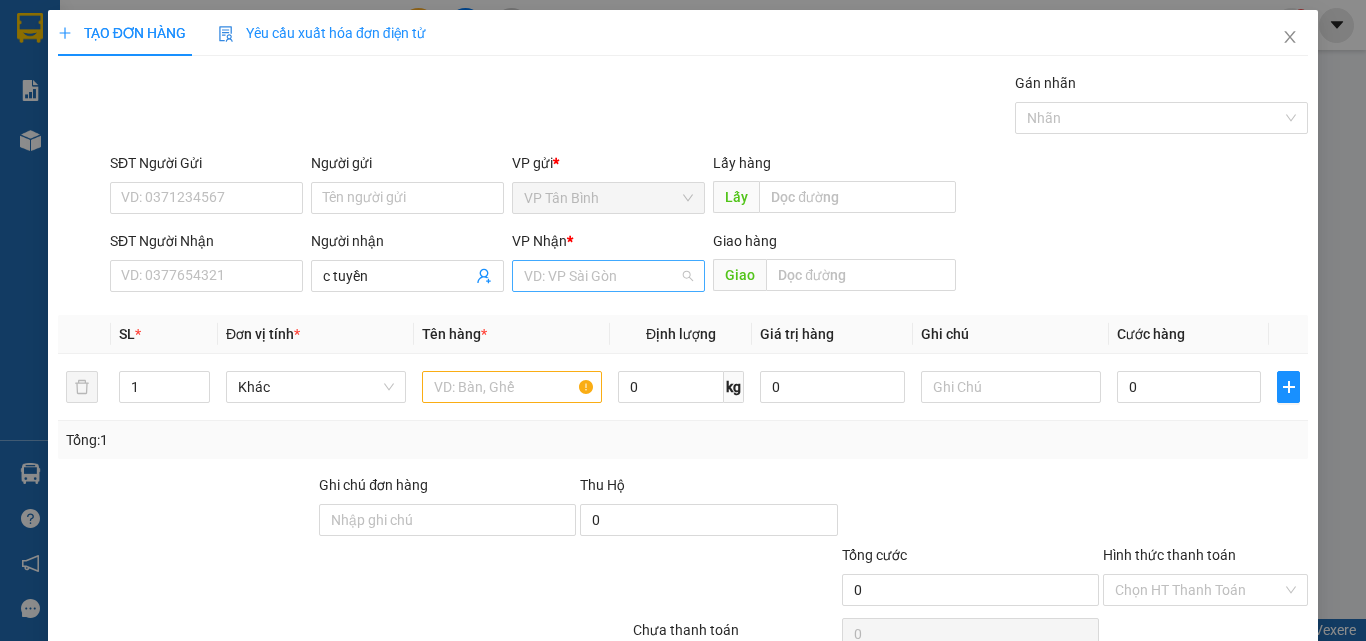 click at bounding box center [601, 276] 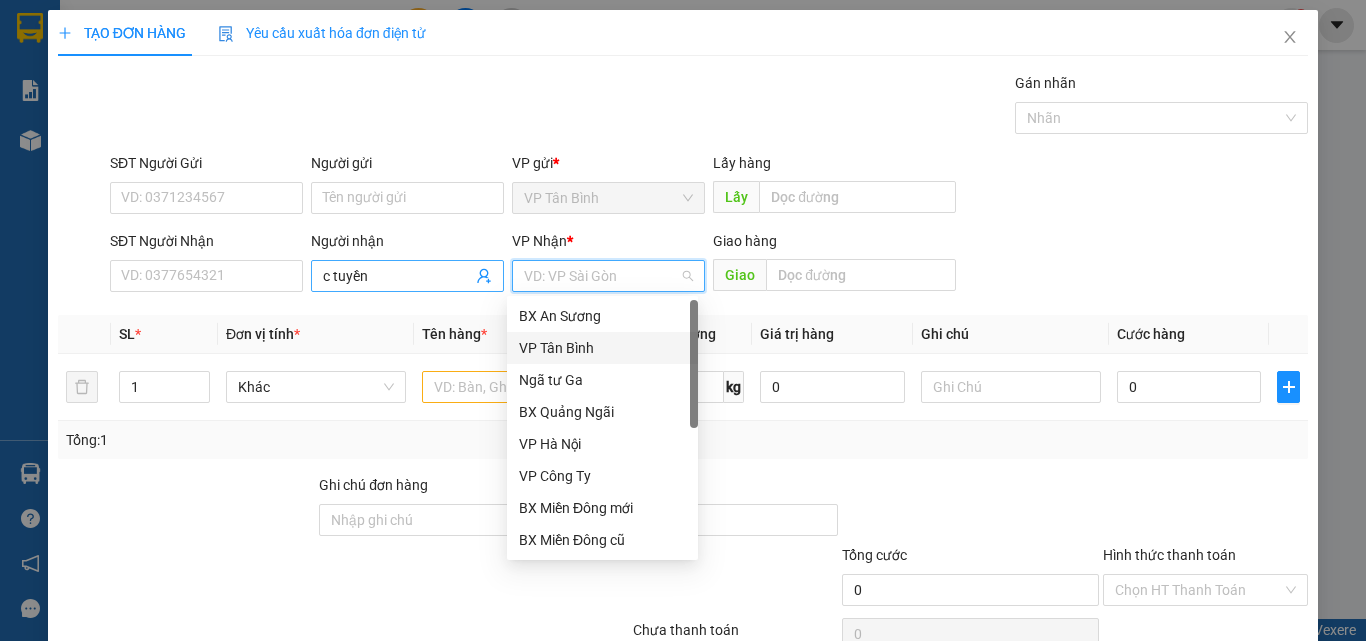 click on "c tuyền" at bounding box center (397, 276) 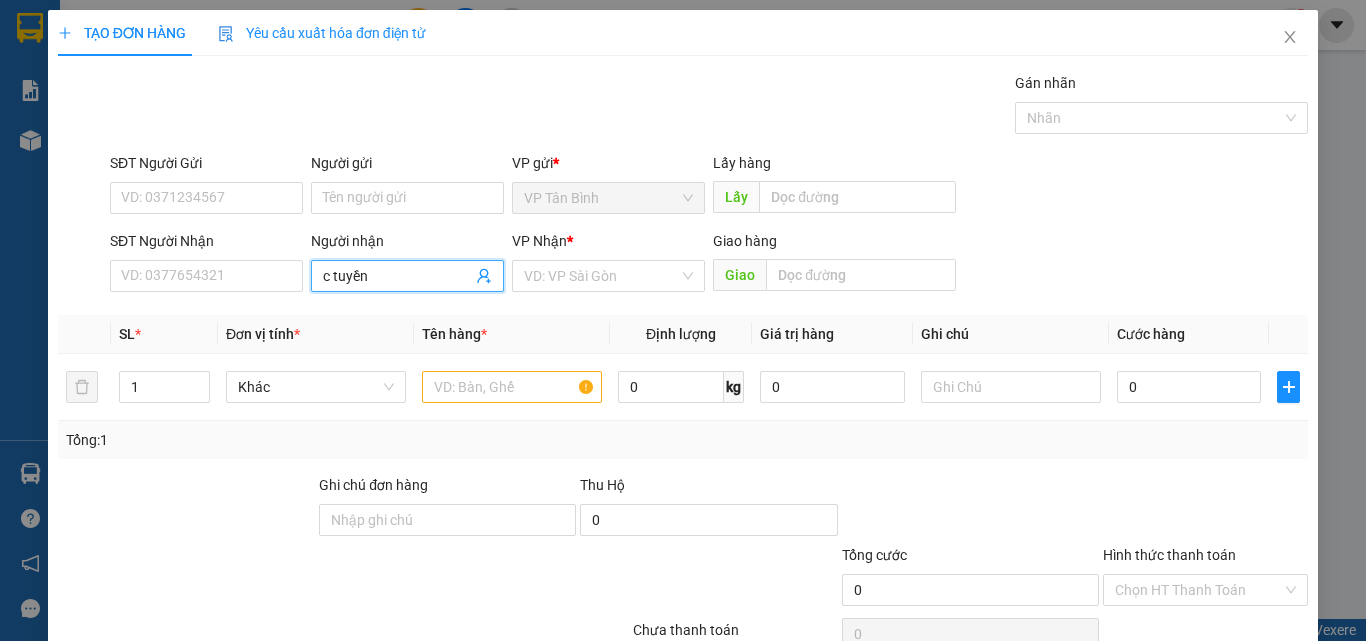 click on "c tuyền" at bounding box center [397, 276] 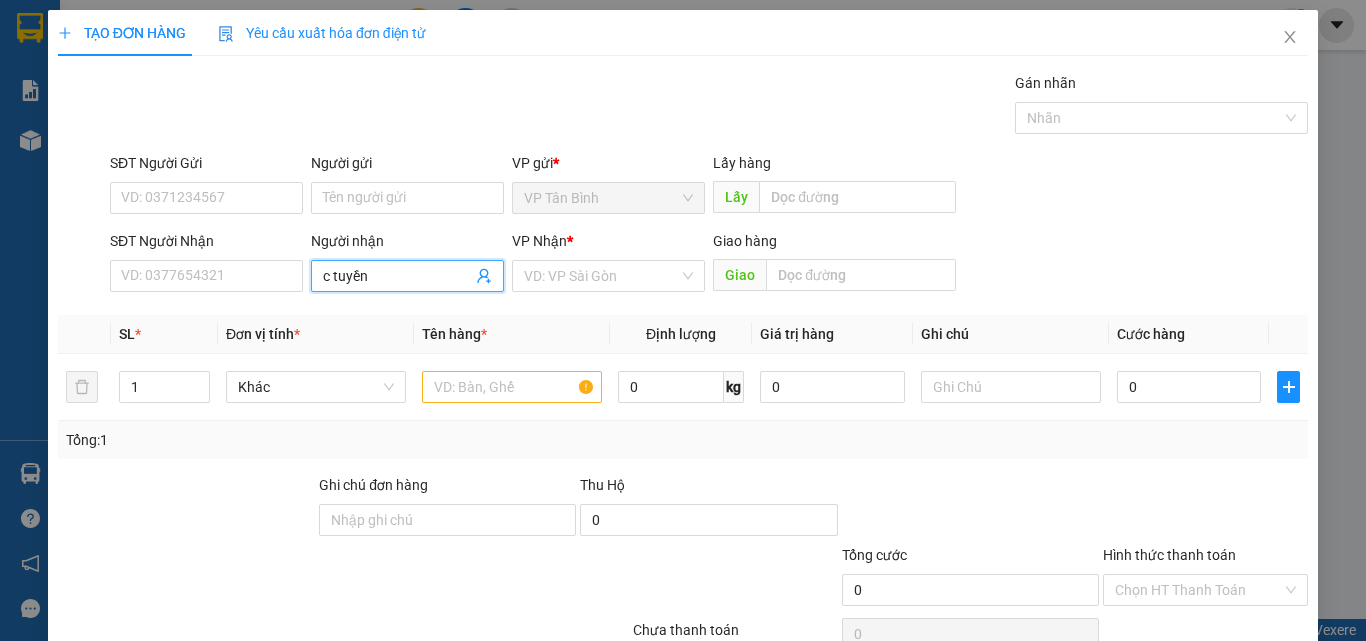 click on "c tuyền" at bounding box center [397, 276] 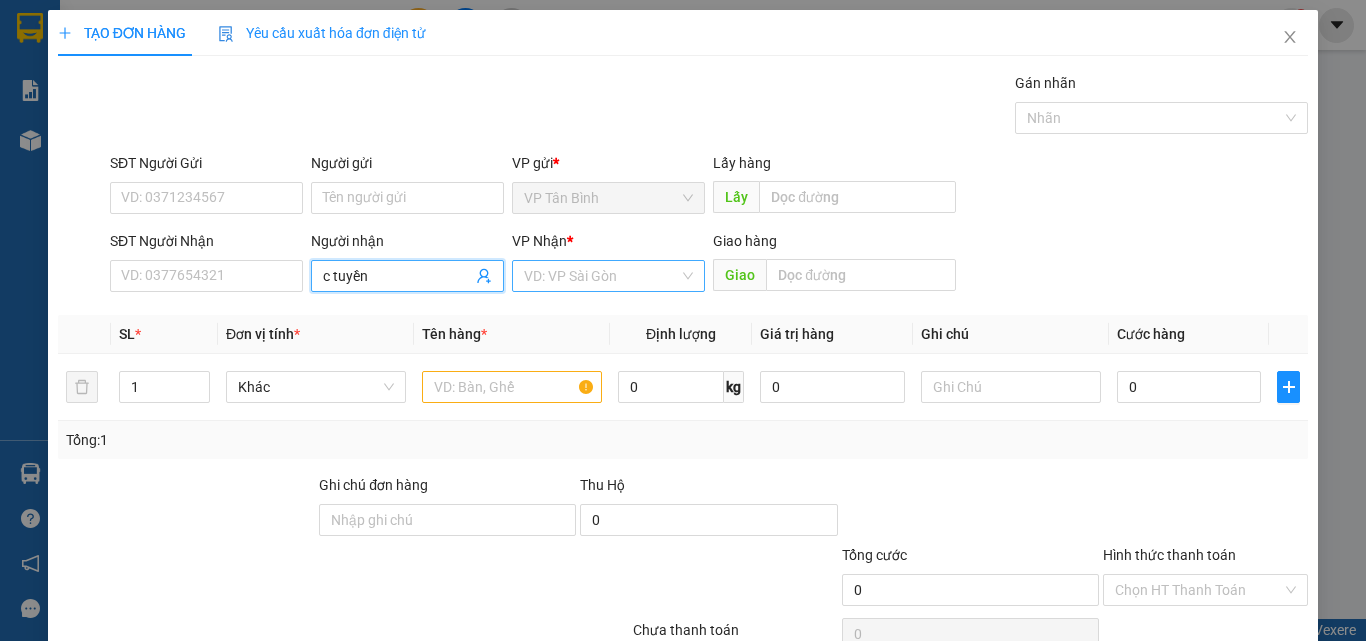 click at bounding box center (601, 276) 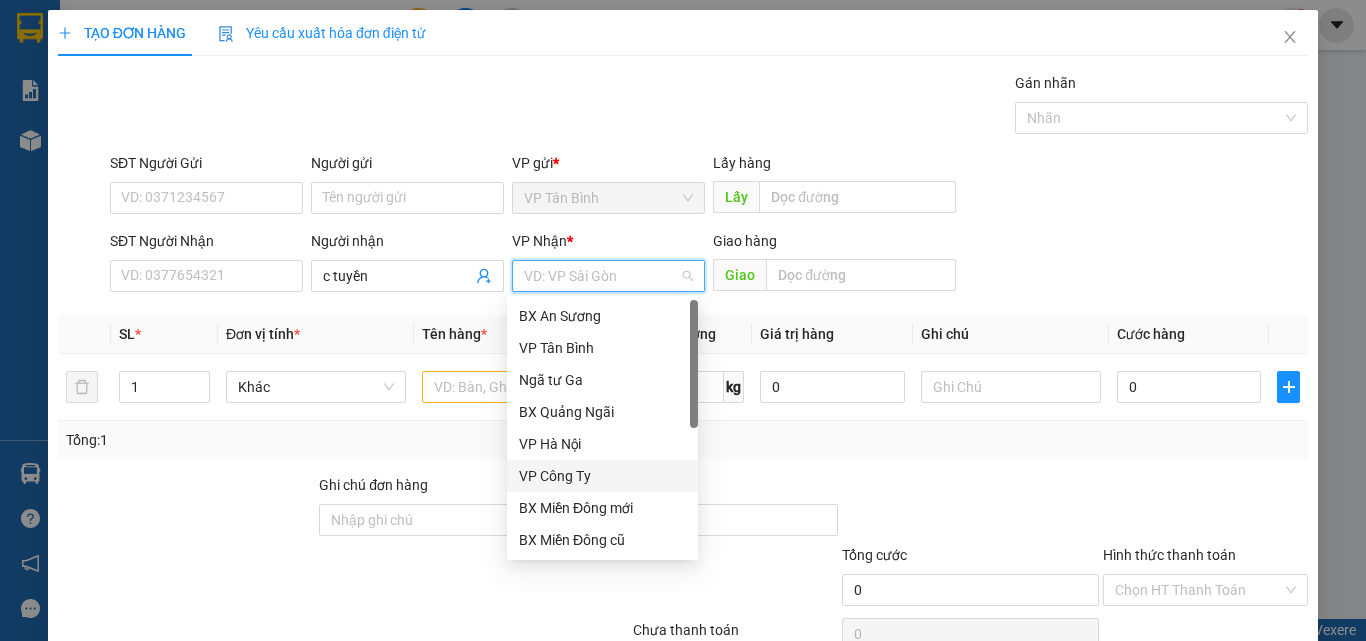 click on "VP Công Ty" at bounding box center (602, 476) 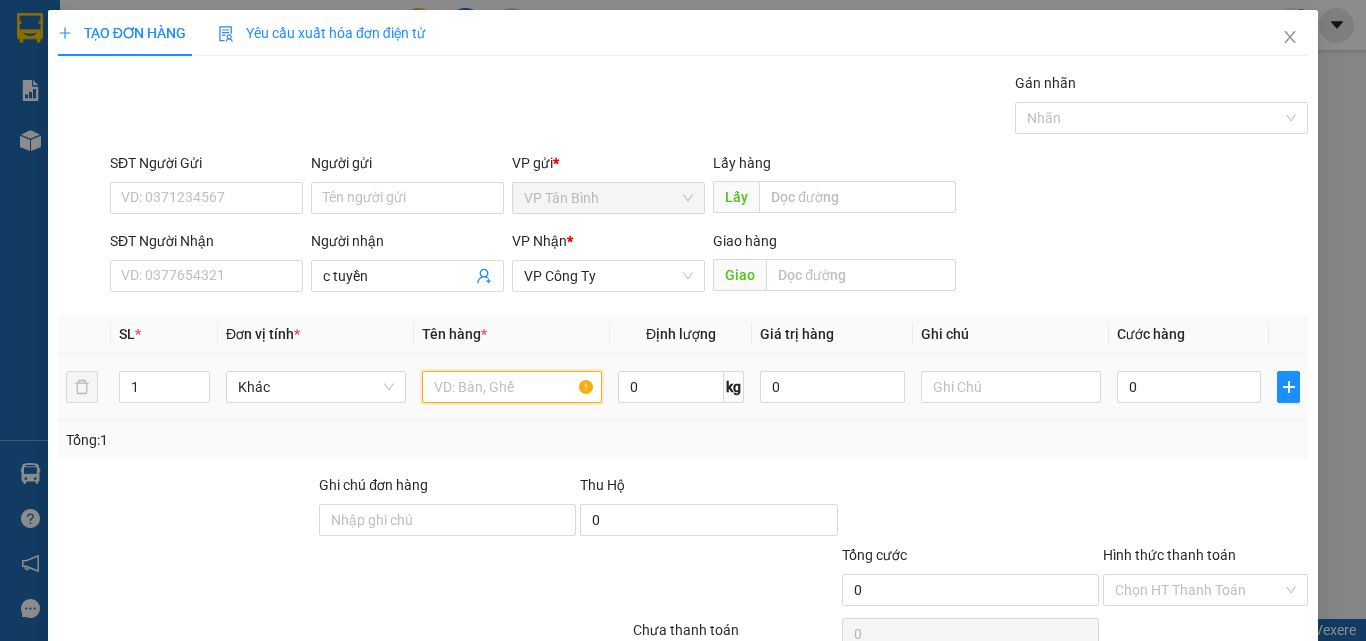 click at bounding box center (512, 387) 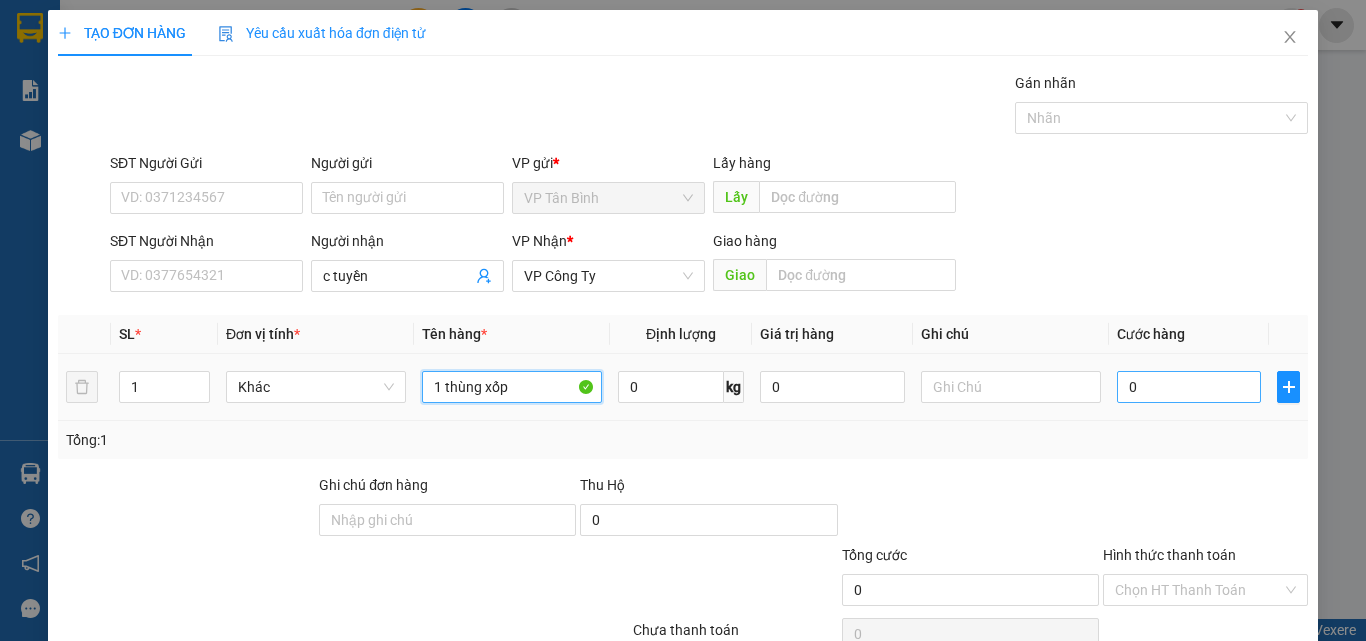 type on "1 thùng xốp" 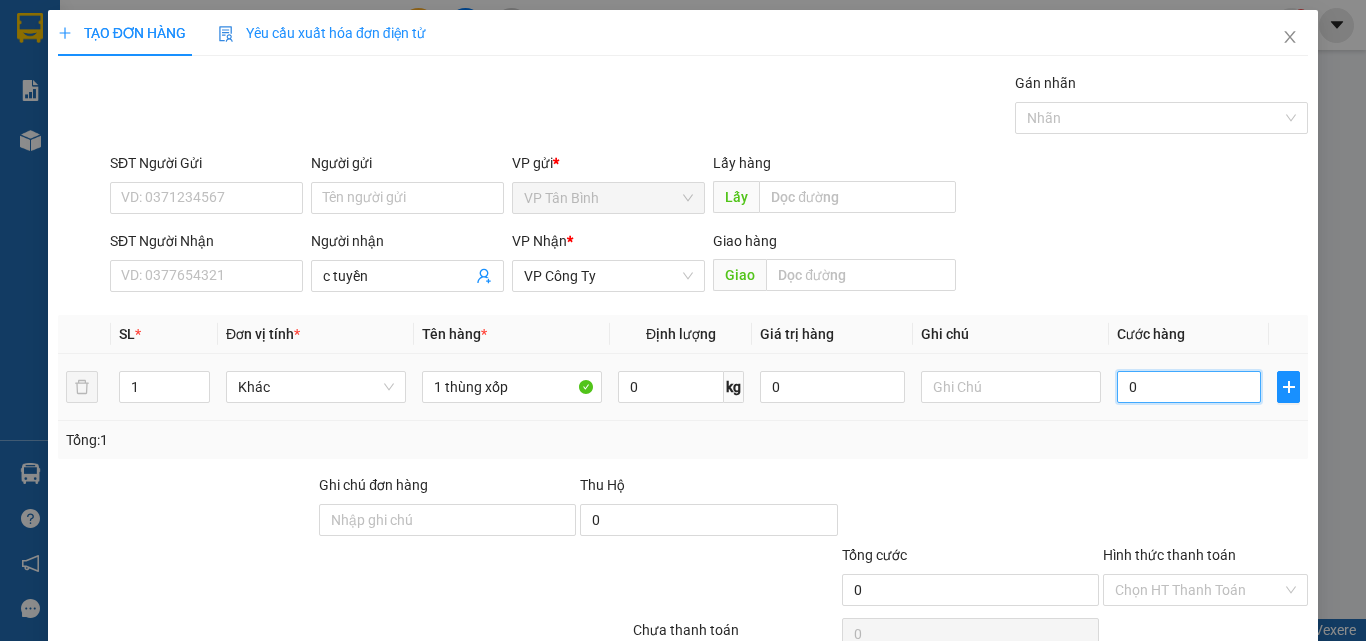 click on "0" at bounding box center (1189, 387) 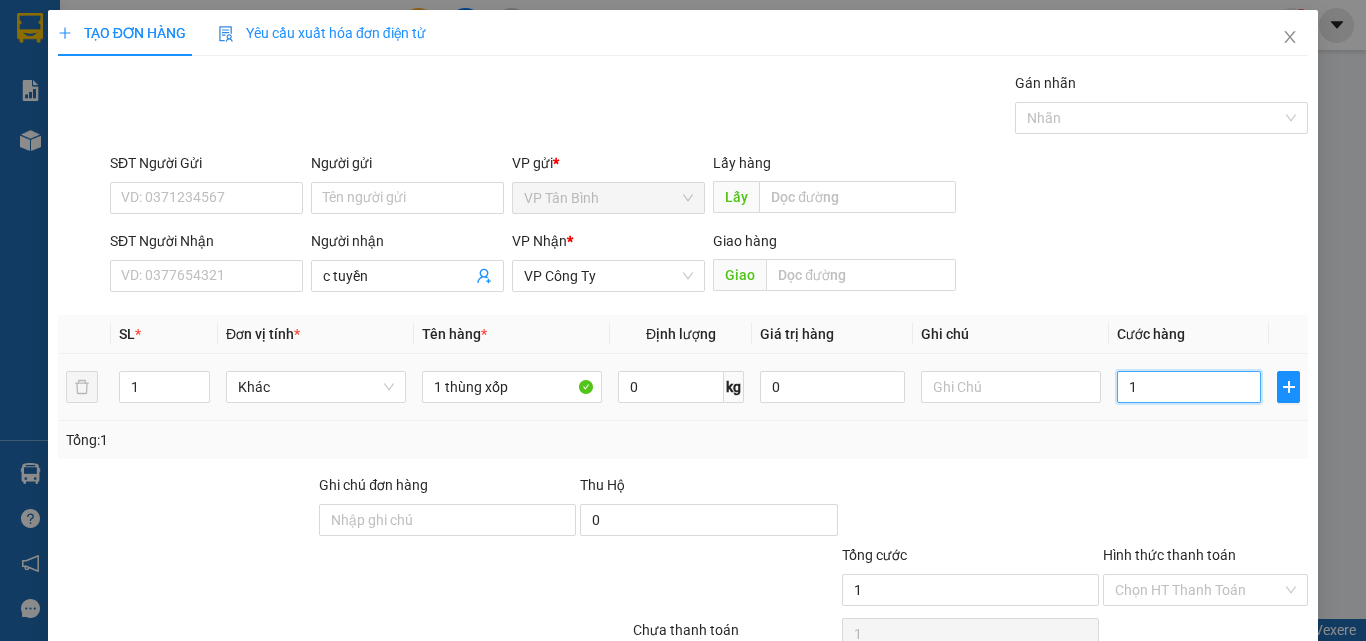 type on "10" 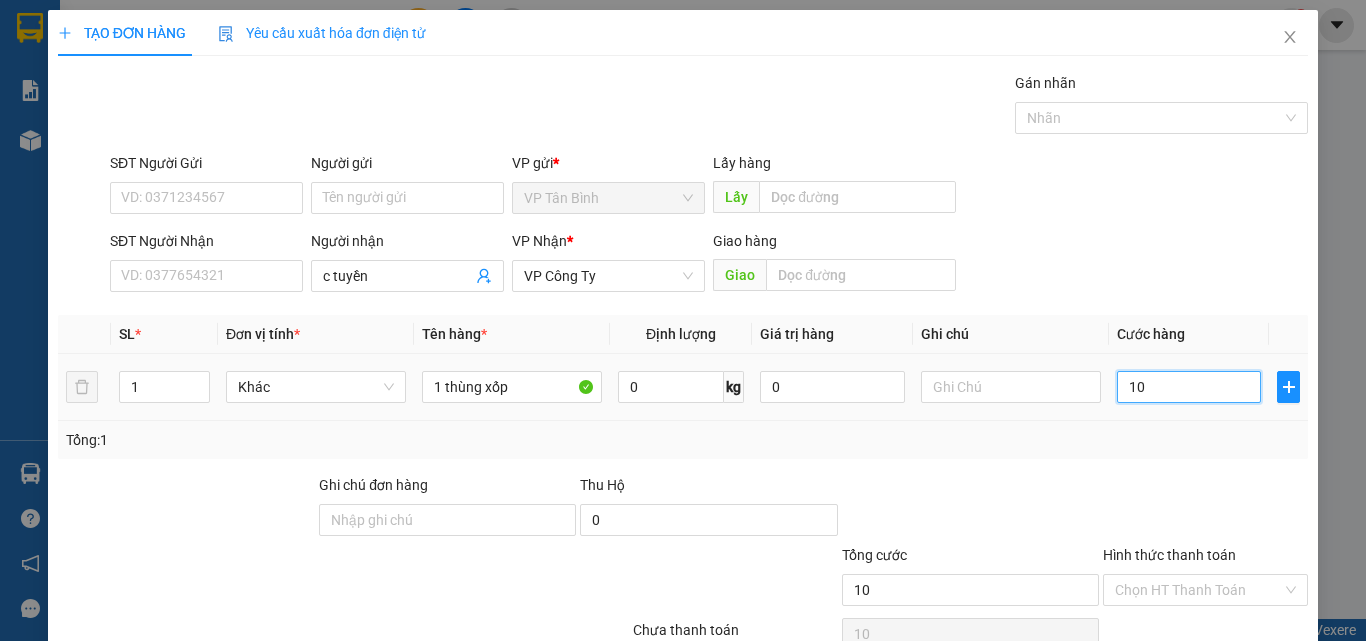 type on "100" 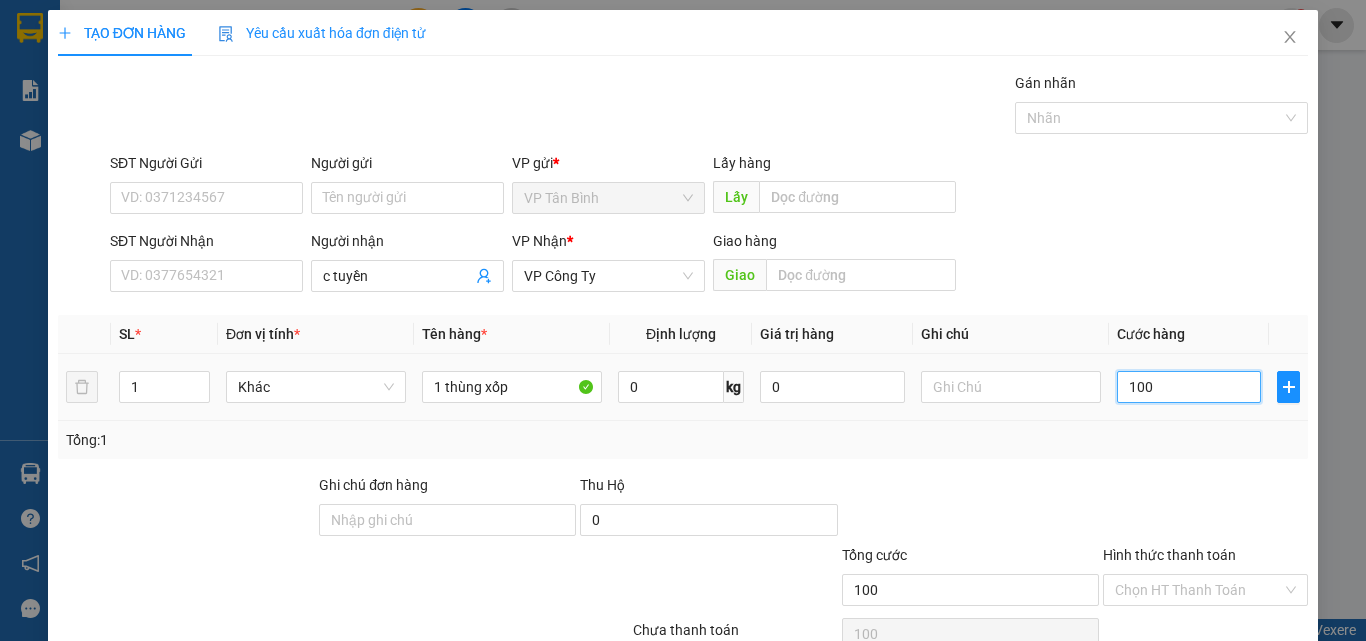 type on "1.000" 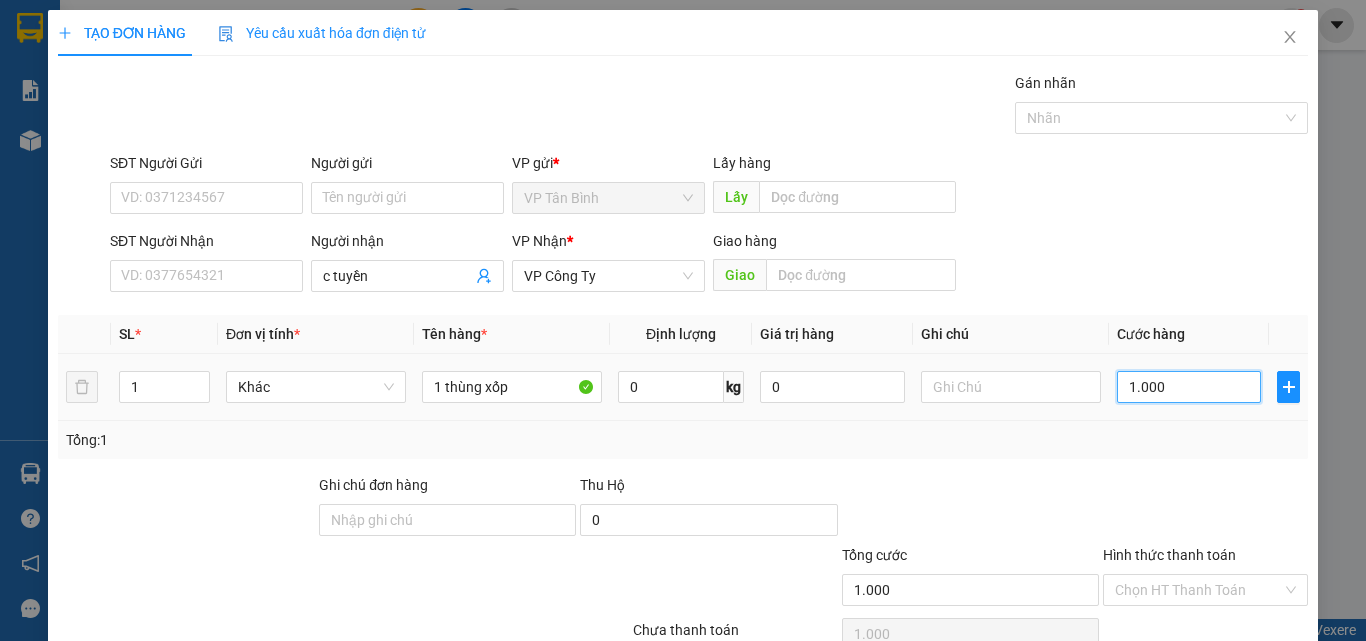 type on "10.000" 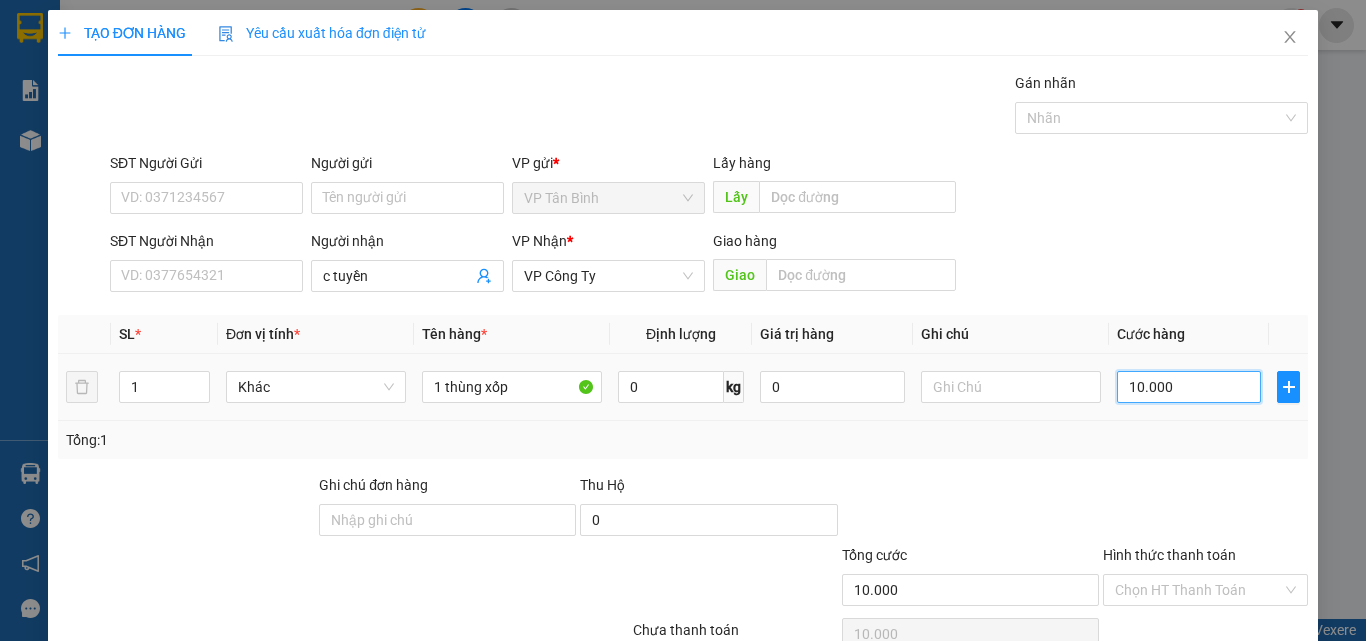 type on "100.000" 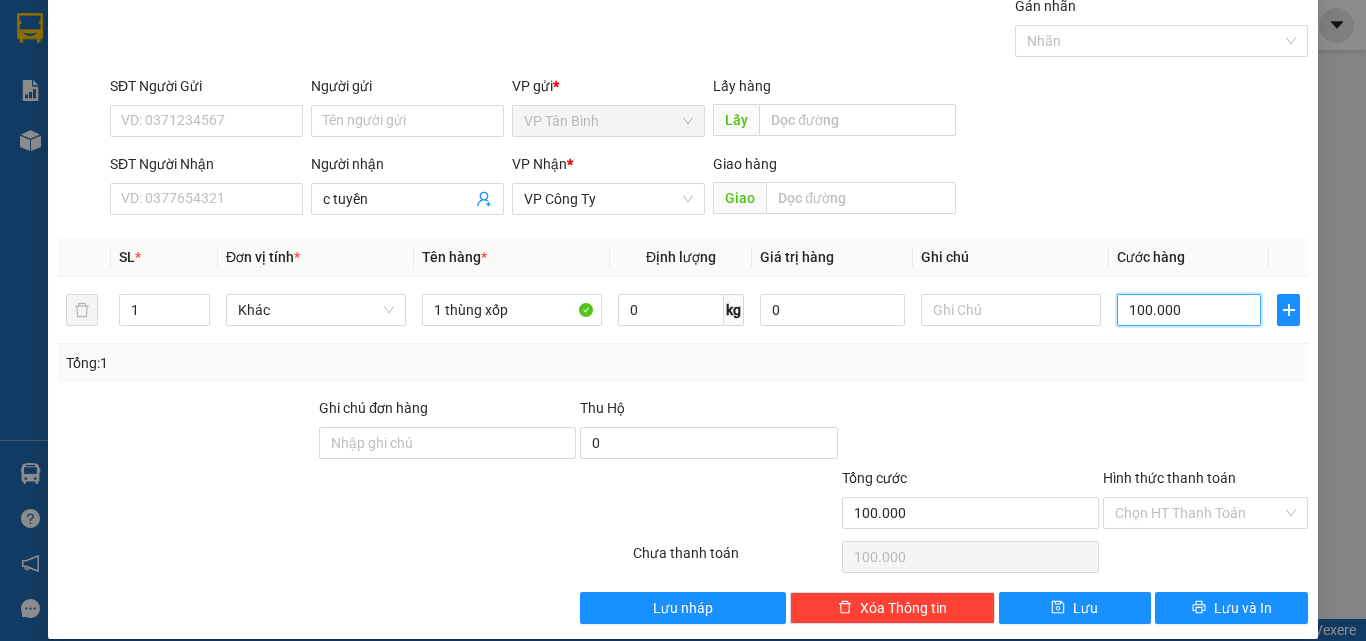 scroll, scrollTop: 99, scrollLeft: 0, axis: vertical 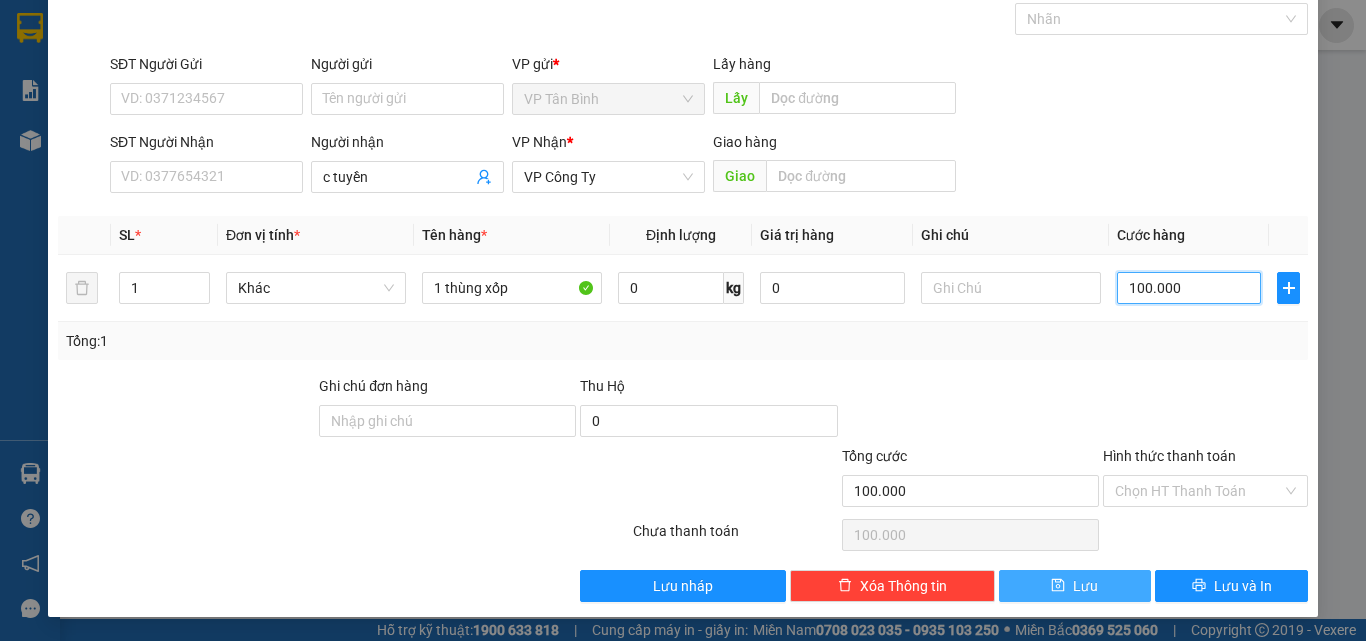 type on "100.000" 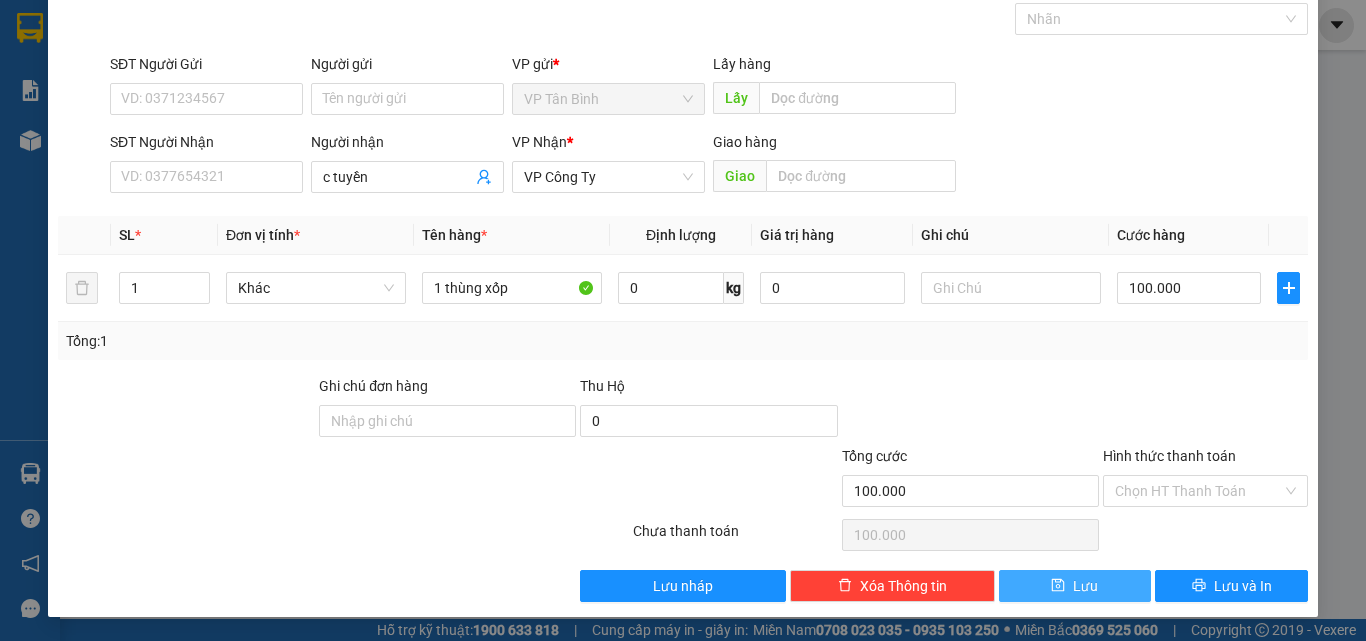 click on "Lưu" at bounding box center [1085, 586] 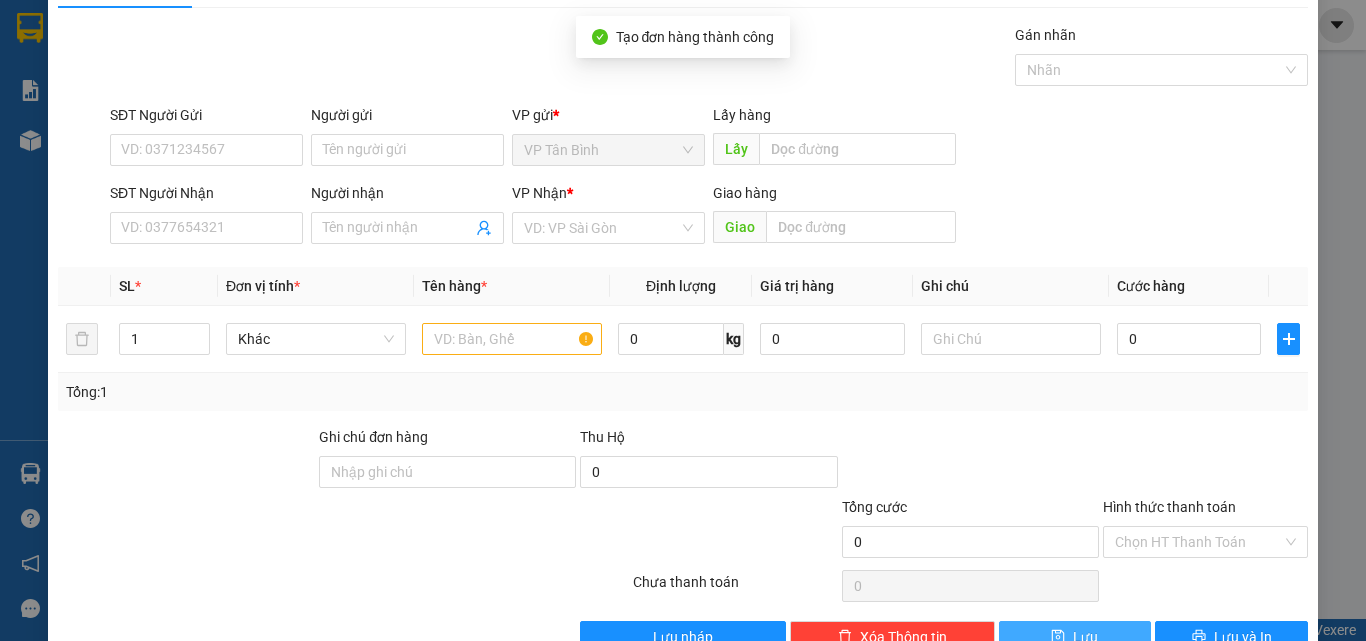 scroll, scrollTop: 0, scrollLeft: 0, axis: both 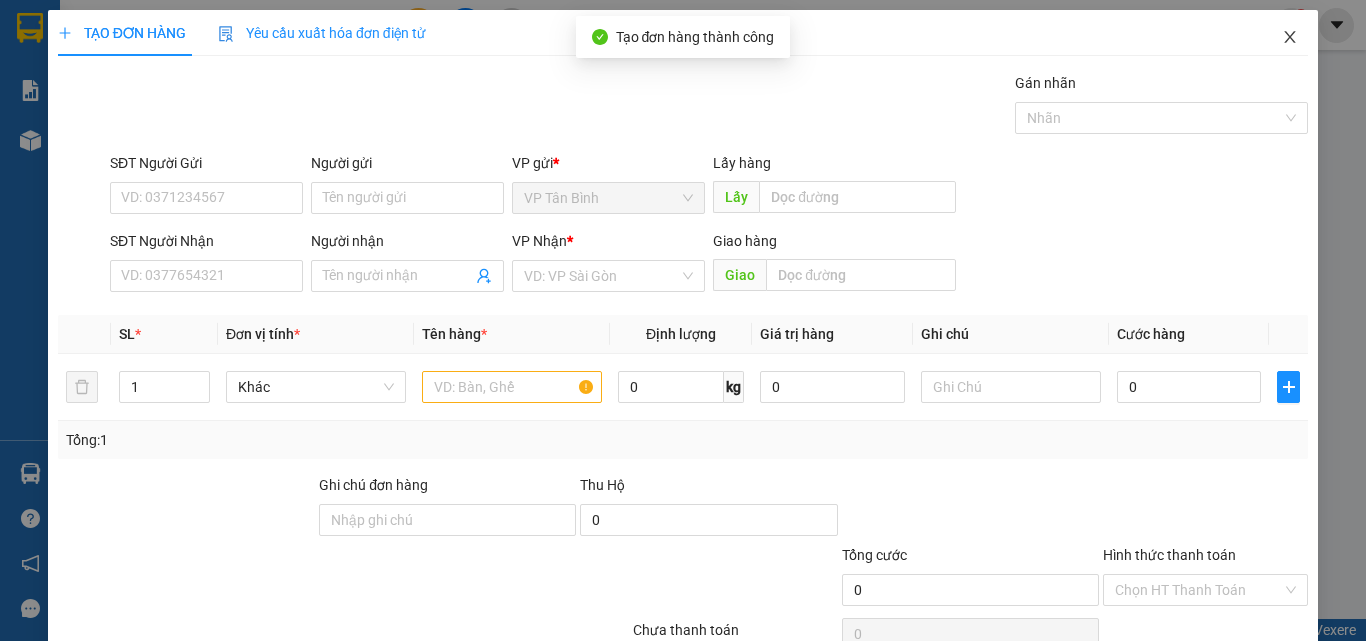 click 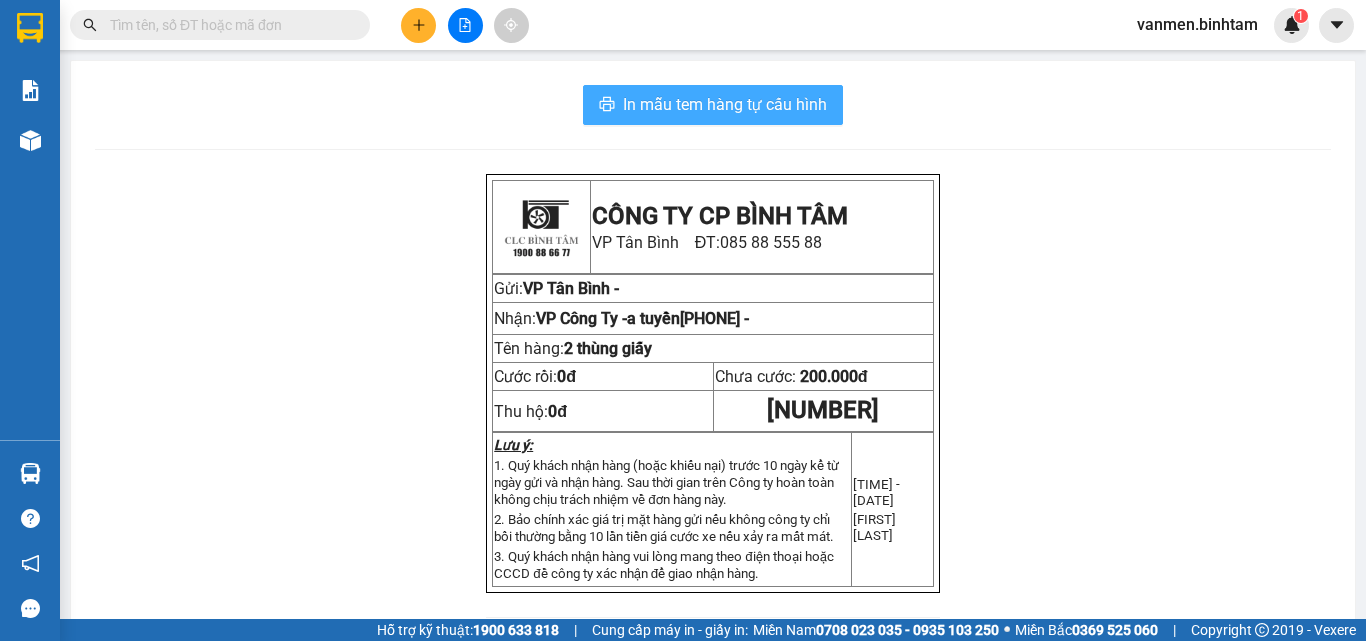 click on "In mẫu tem hàng tự cấu hình" at bounding box center (725, 104) 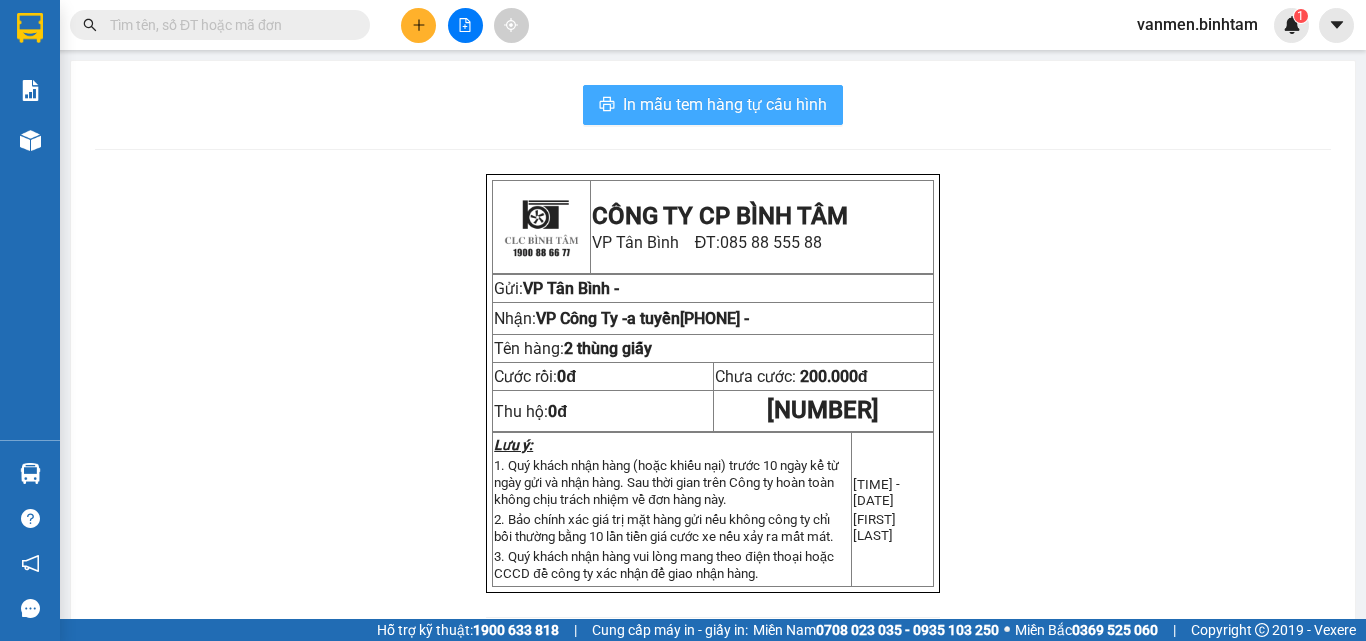 scroll, scrollTop: 0, scrollLeft: 0, axis: both 